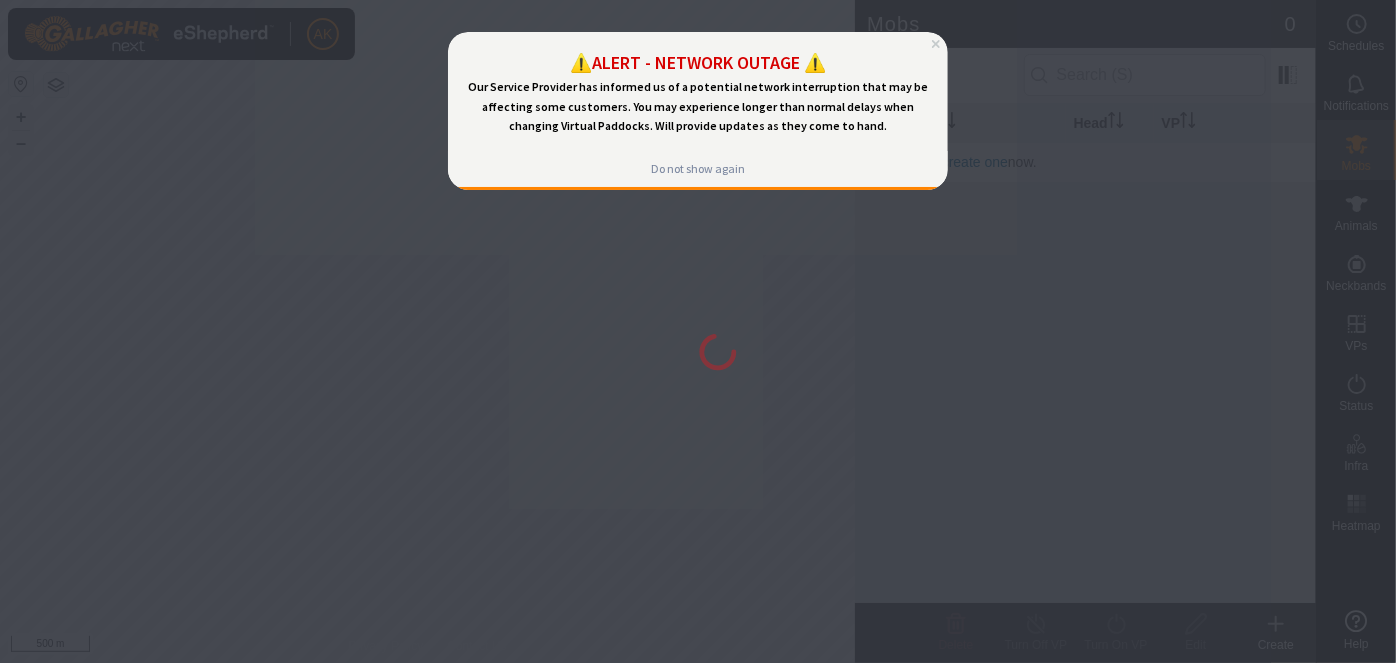 scroll, scrollTop: 0, scrollLeft: 0, axis: both 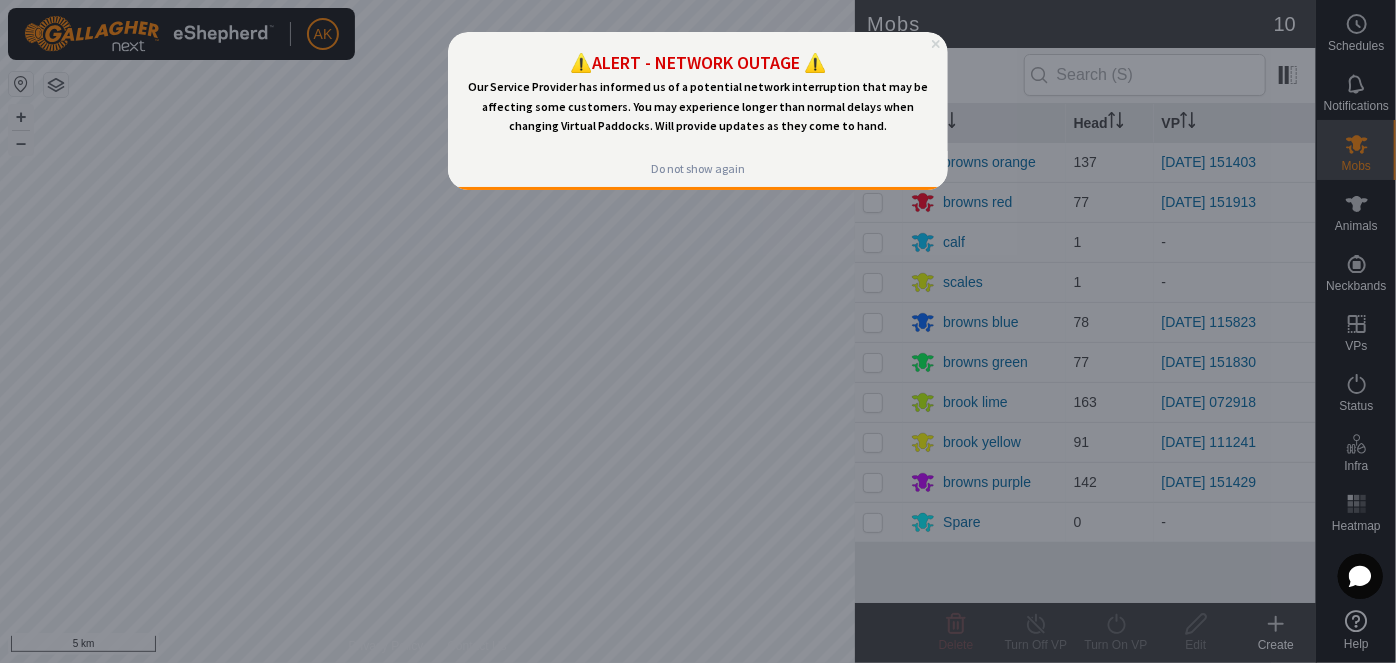 click 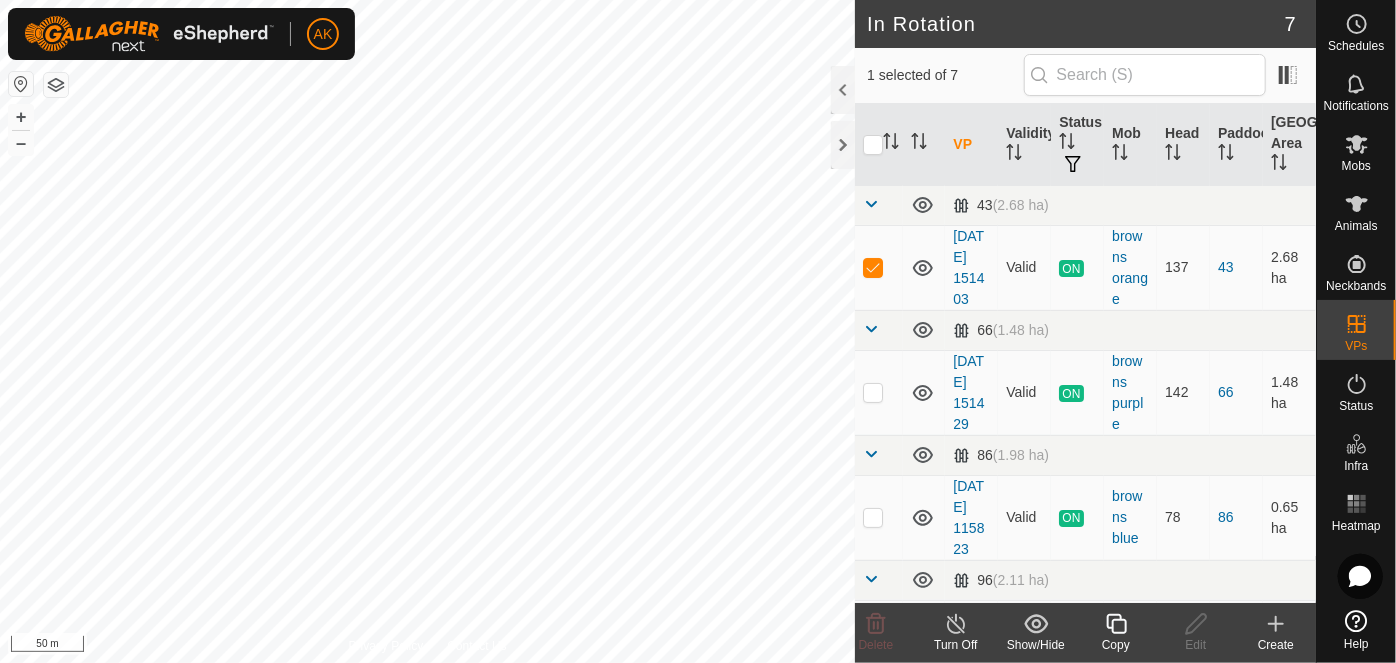 click 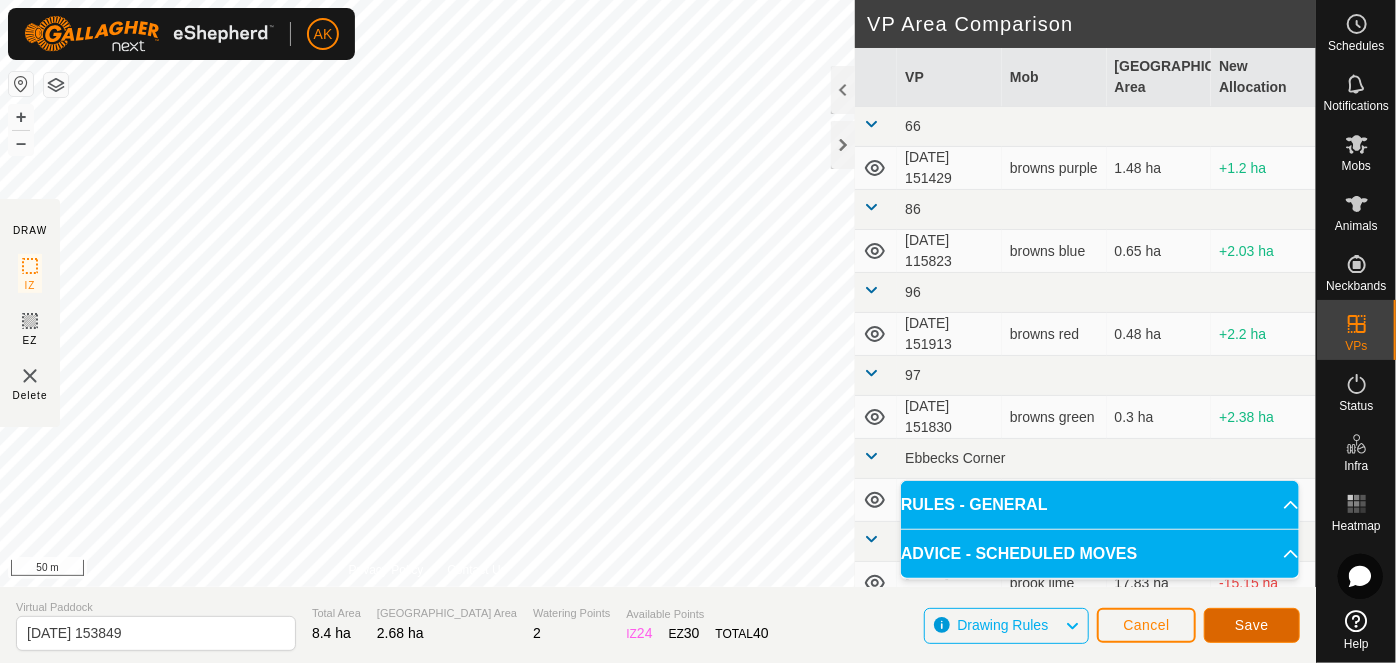 click on "Save" 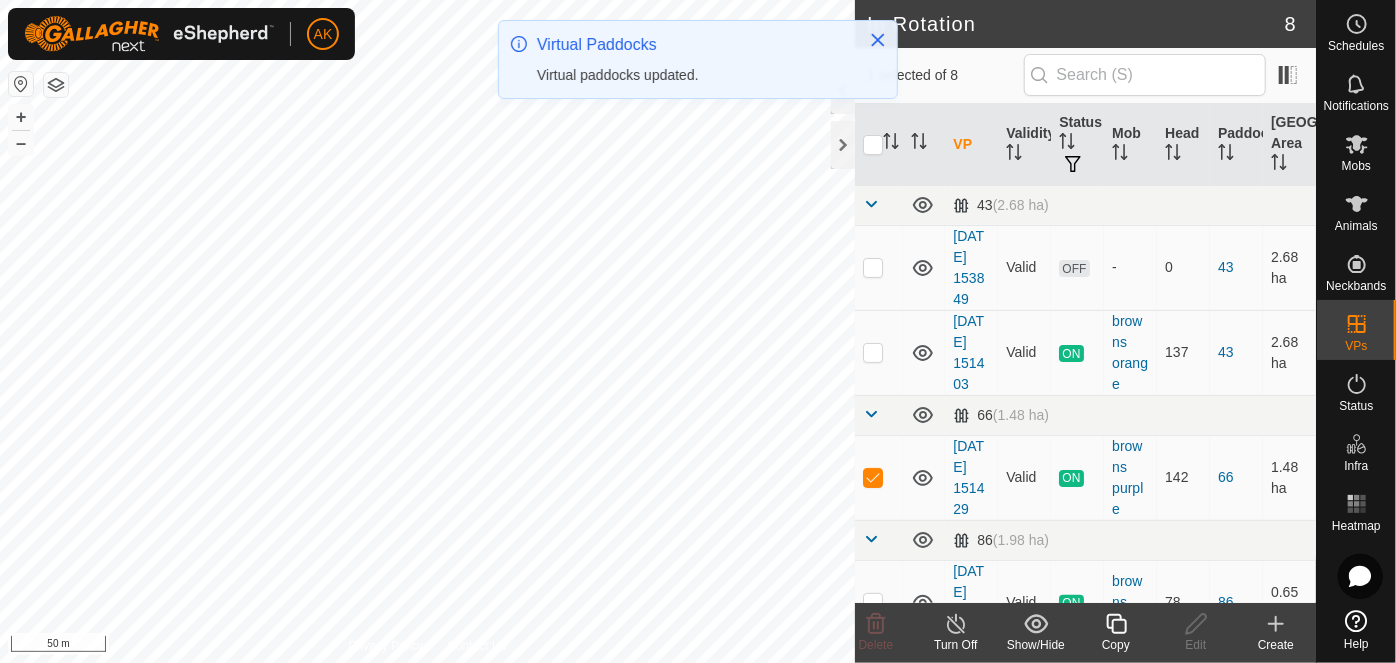 click 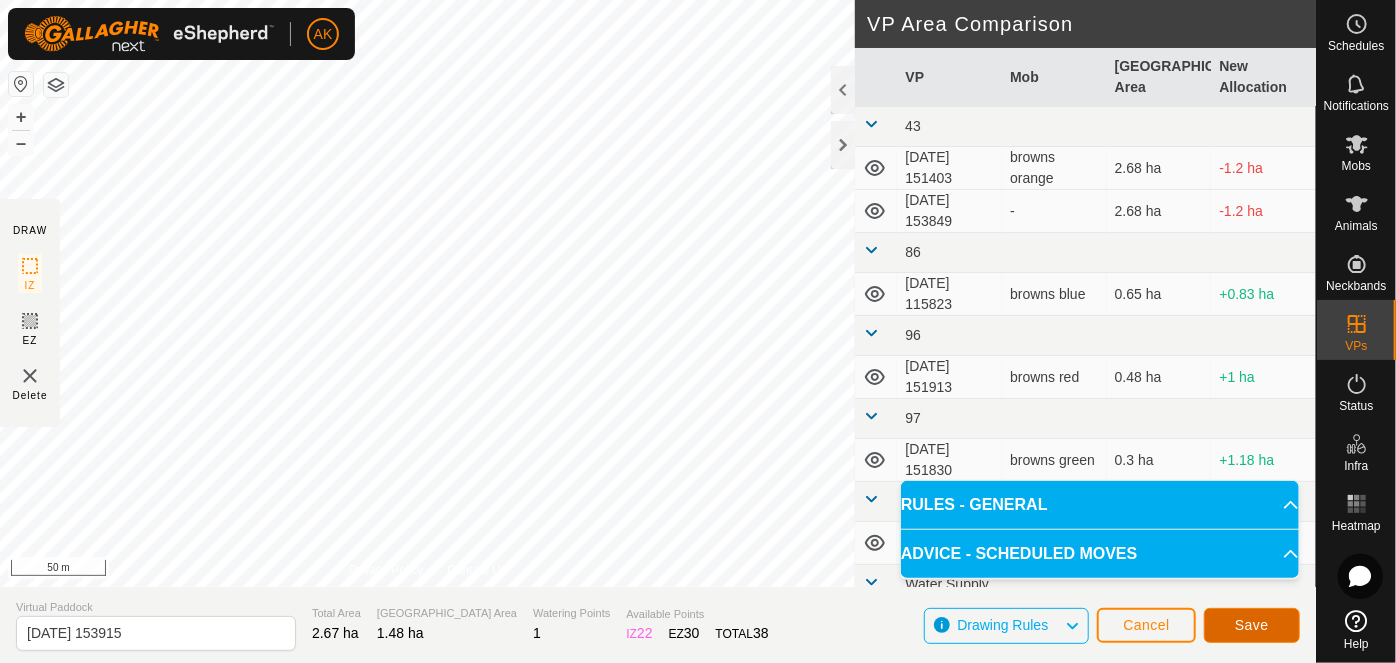 click on "Save" 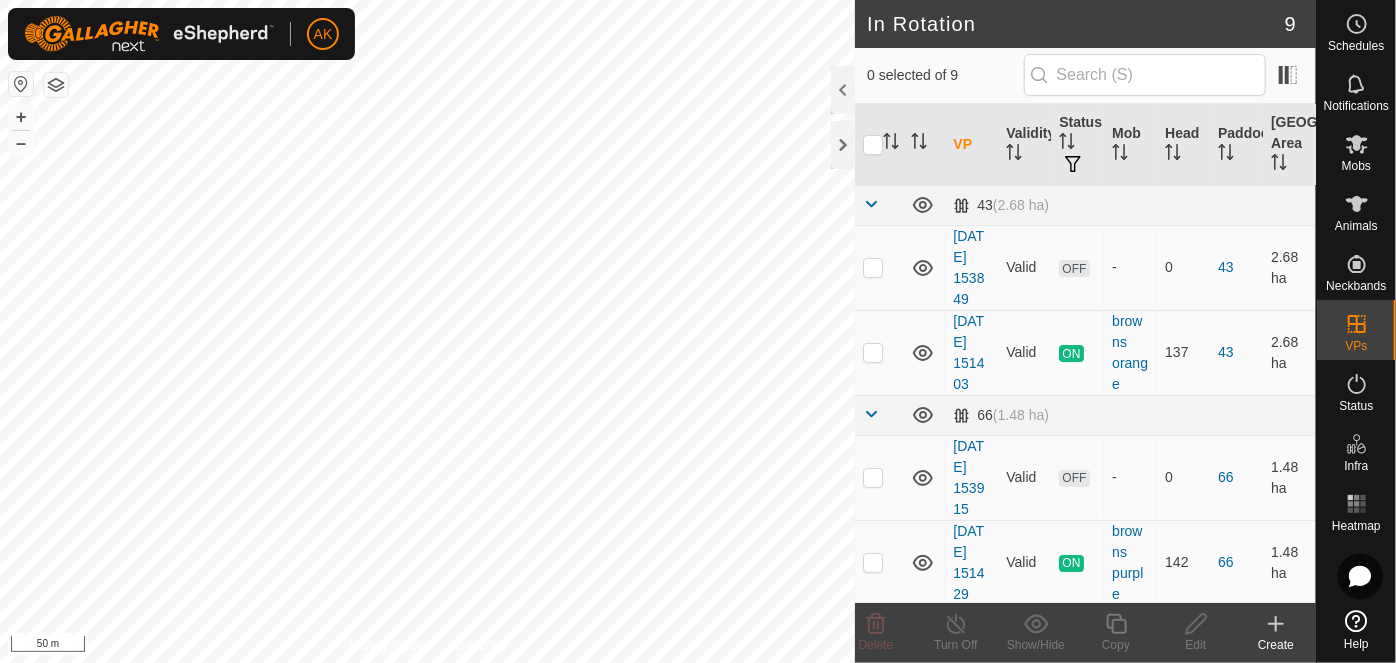checkbox on "true" 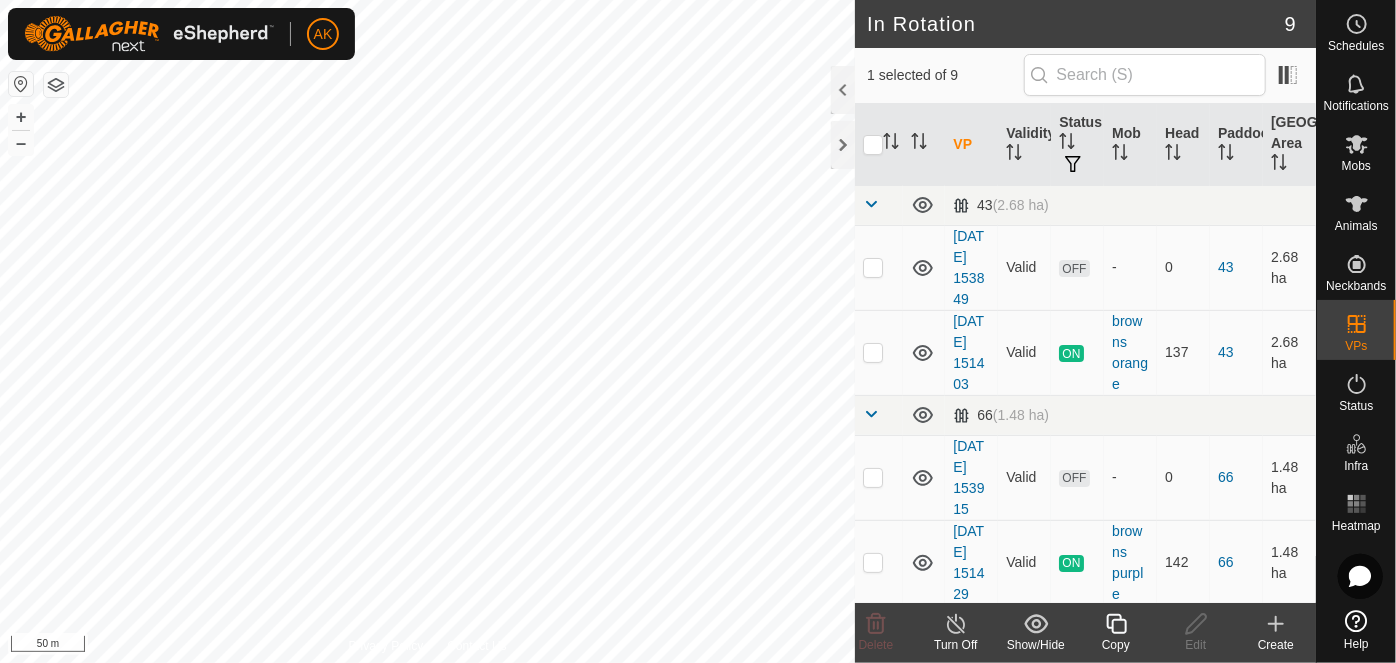 click 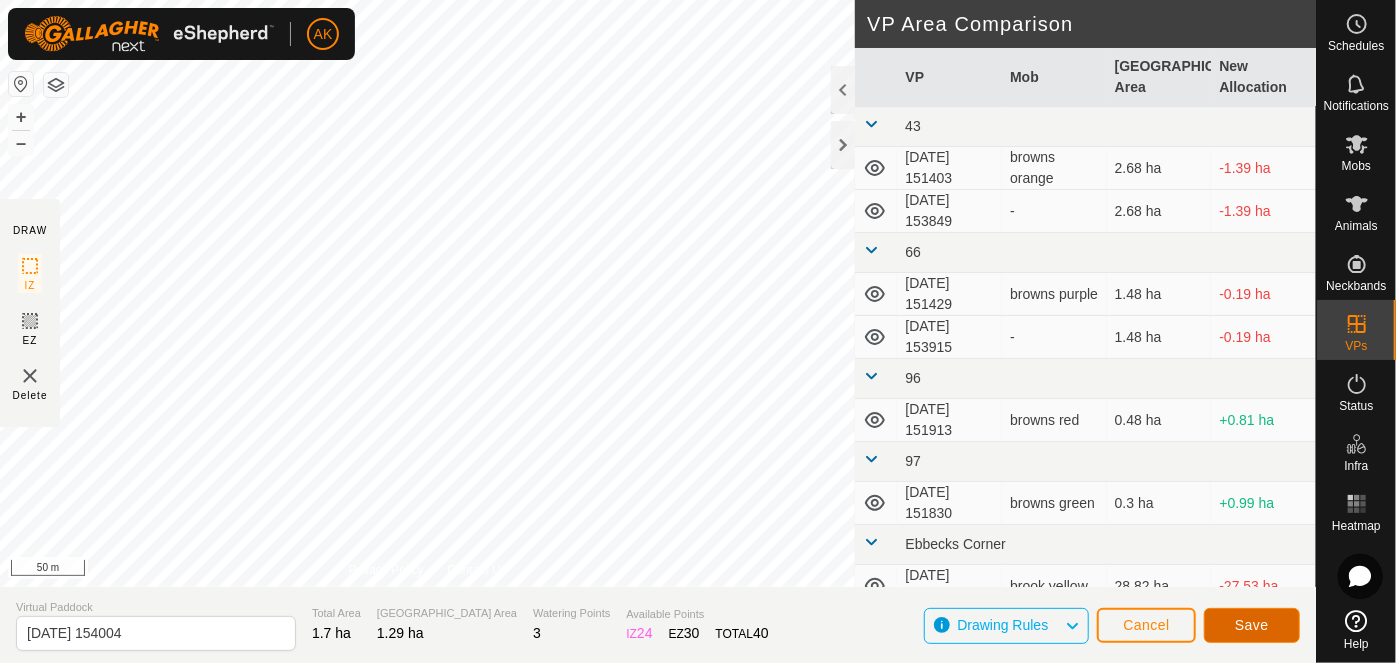 click on "Save" 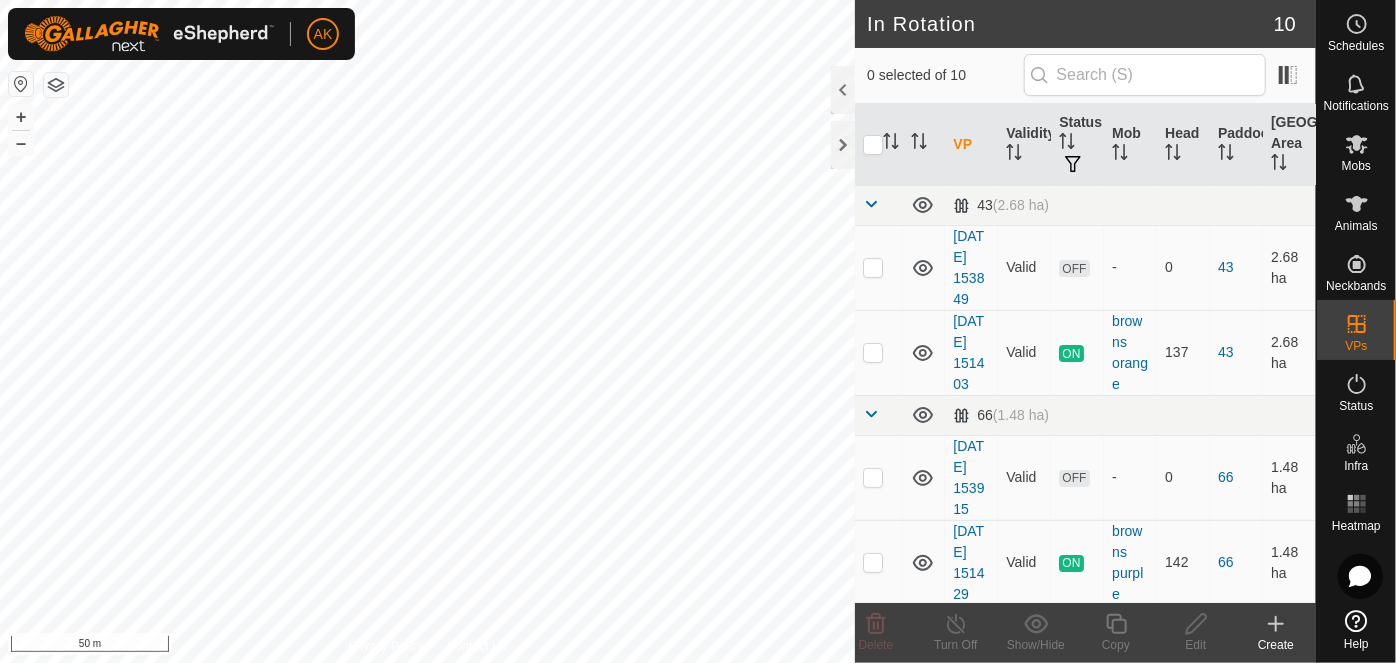 checkbox on "true" 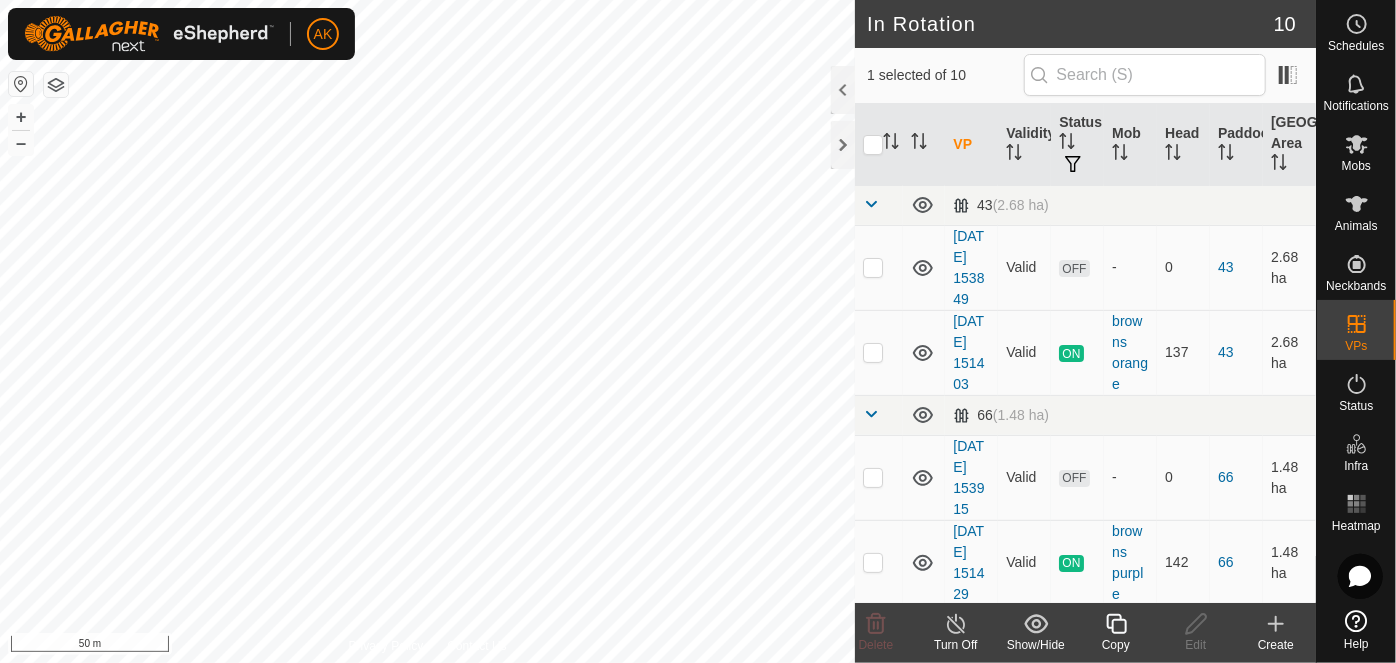 click 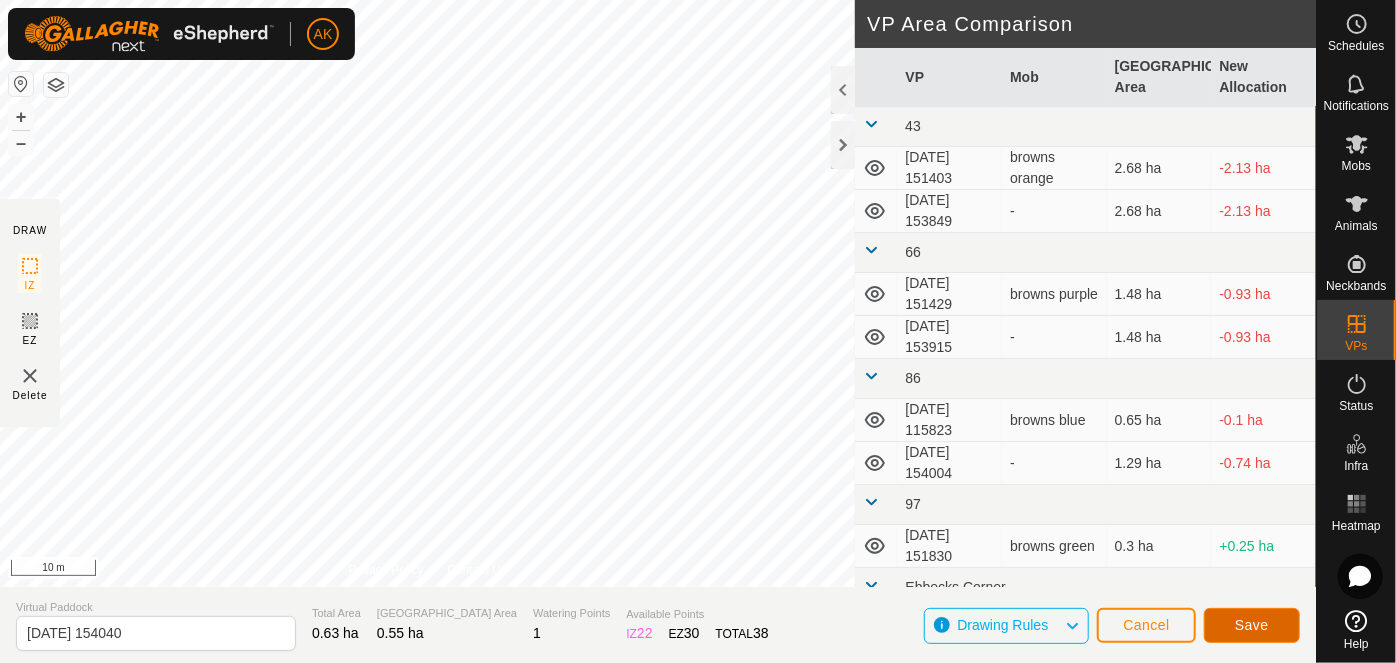 click on "Save" 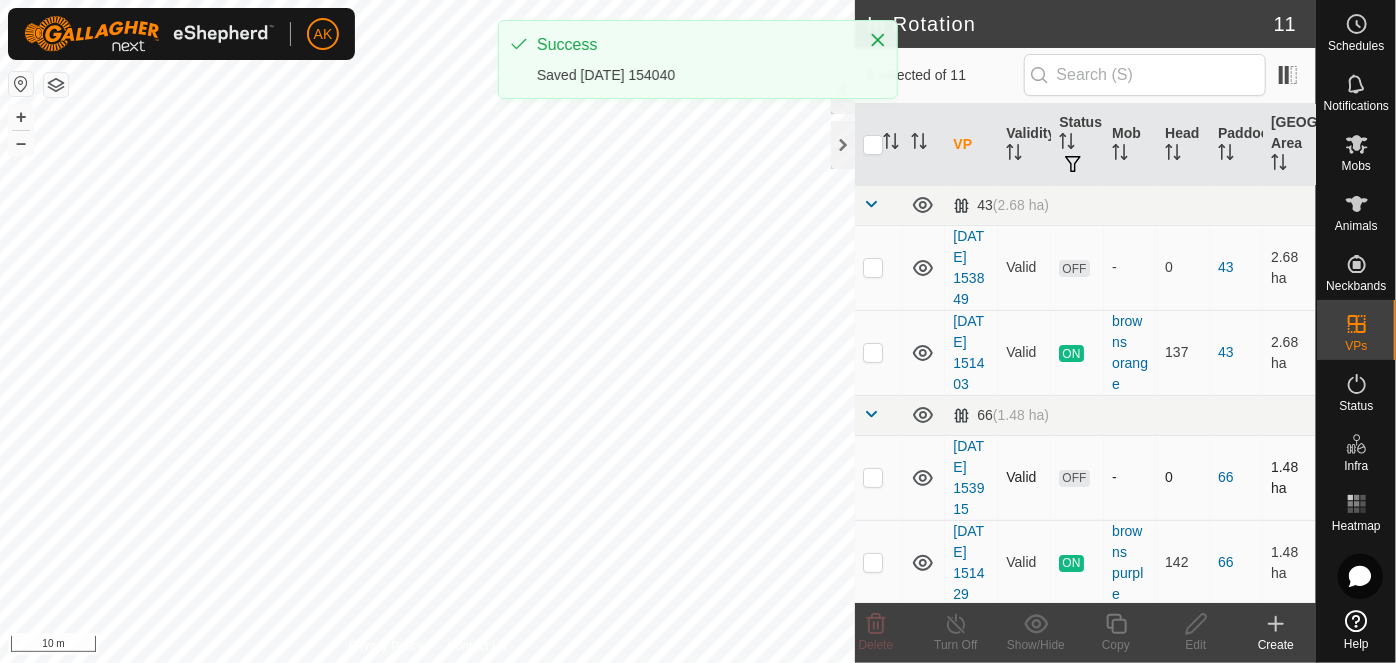 click on "In Rotation 11 0 selected of 11     VP   Validity   Status   Mob   Head   Paddock   Grazing Area   43   (2.68 ha) [DATE] 153849  Valid  OFF  -   0   43   2.68 ha  [DATE] 151403  Valid  ON  browns orange   137   43   2.68 ha   66   (1.48 ha) [DATE] 153915  Valid  OFF  -   0   66   1.48 ha  [DATE] 151429  Valid  ON  browns purple   142   66   1.48 ha   86   (1.98 ha) [DATE] 154004  Valid  OFF  -   0   86   1.29 ha  [DATE] 115823  Valid  ON  browns blue   78   86   0.65 ha   96   (2.11 ha) [DATE] 154040  Valid  OFF  -   0   96   0.55 ha  [DATE] 151913  Valid  ON  browns red   77   96   0.48 ha   97   (2.35 ha) [DATE] 151830  Valid  ON  browns green   77   97   0.3 ha   Ebbecks Corner   (28.87 ha) [DATE] 111241  Valid  ON  brook yellow   [GEOGRAPHIC_DATA]   28.82 ha   Water Supply   (24.51 ha) [DATE] 072918  [GEOGRAPHIC_DATA] lime   163   Water Supply   17.83 ha  Delete  Turn Off   Show/Hide   Copy   Edit   Create  Privacy Policy Contact Us + – ⇧ i 10 m" 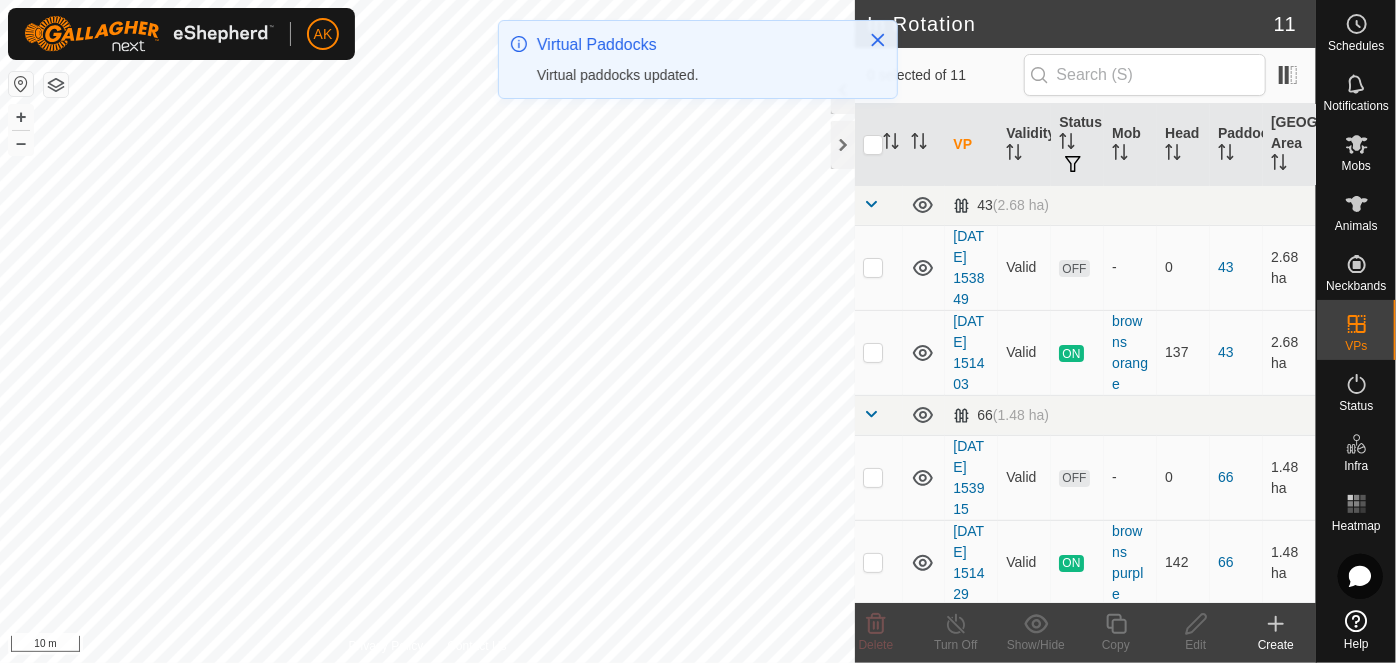 checkbox on "true" 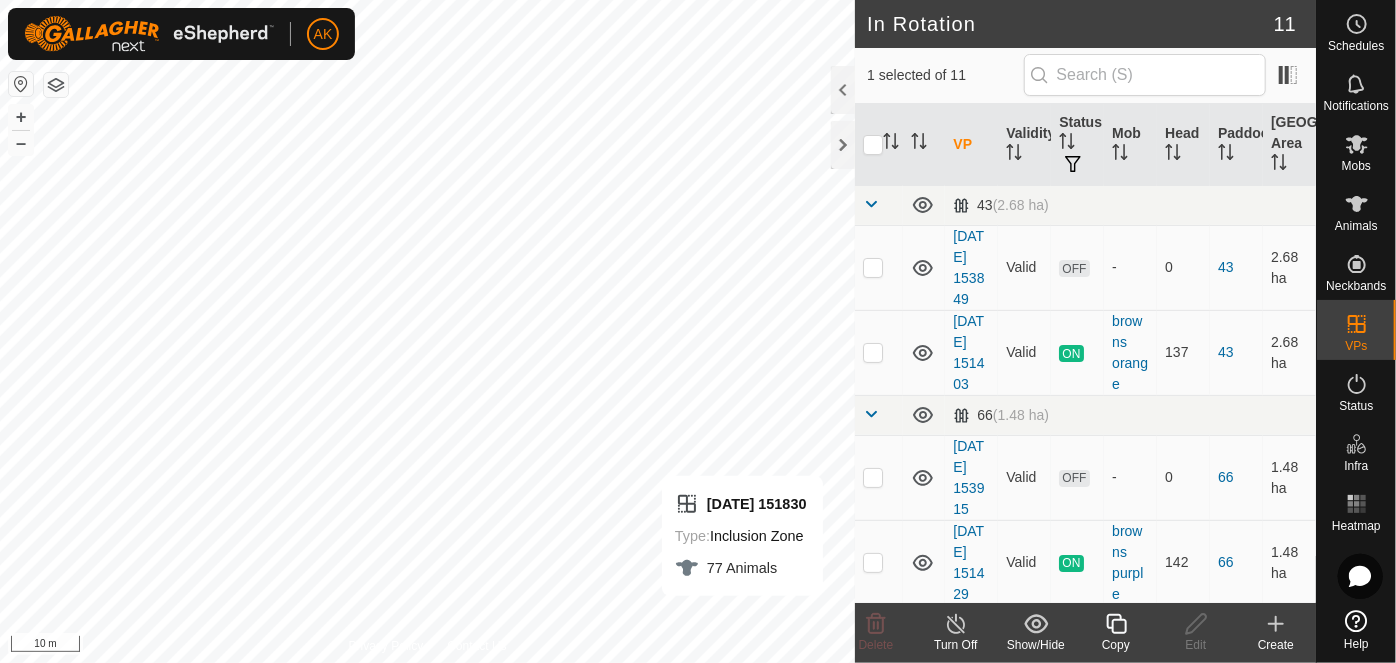 click 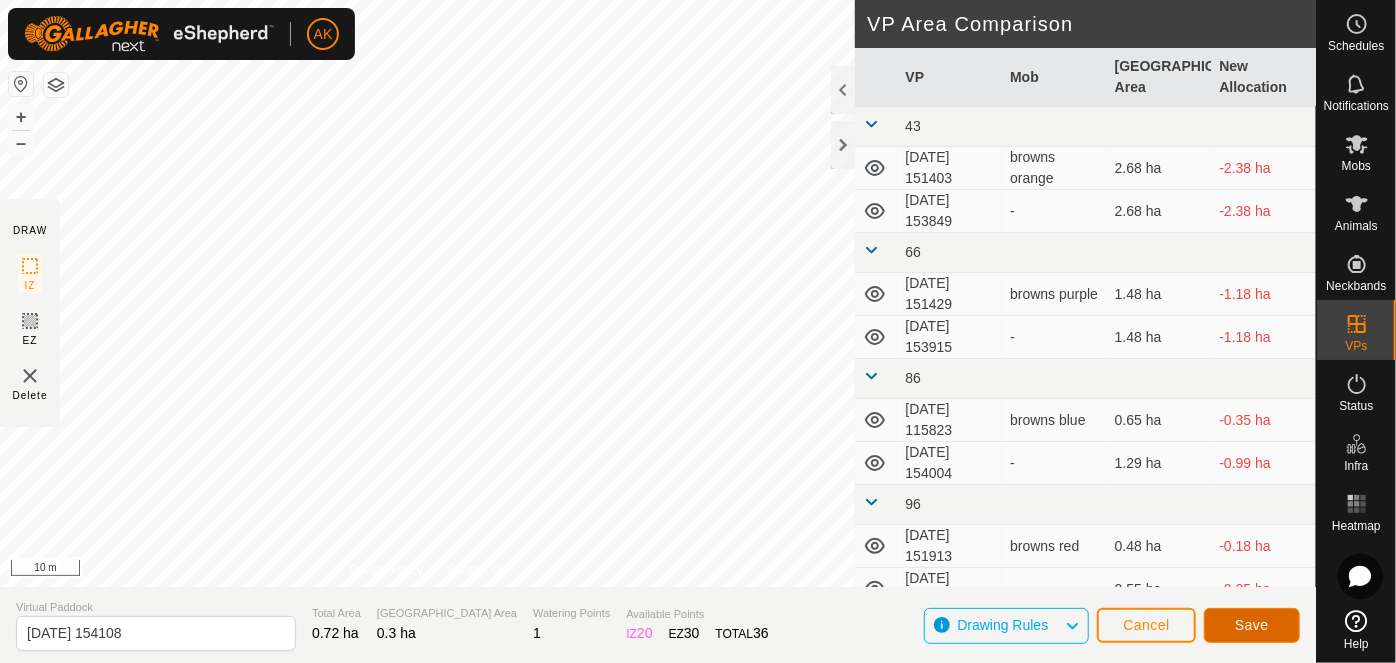 click on "Save" 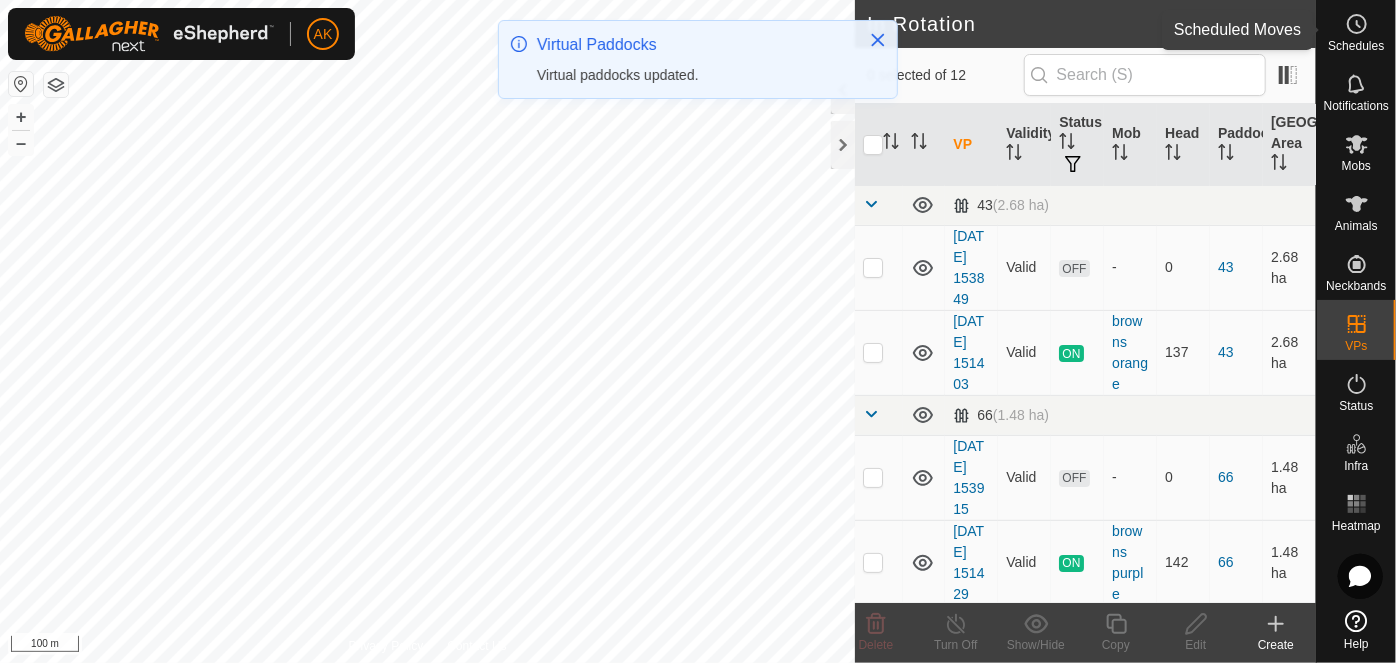 click 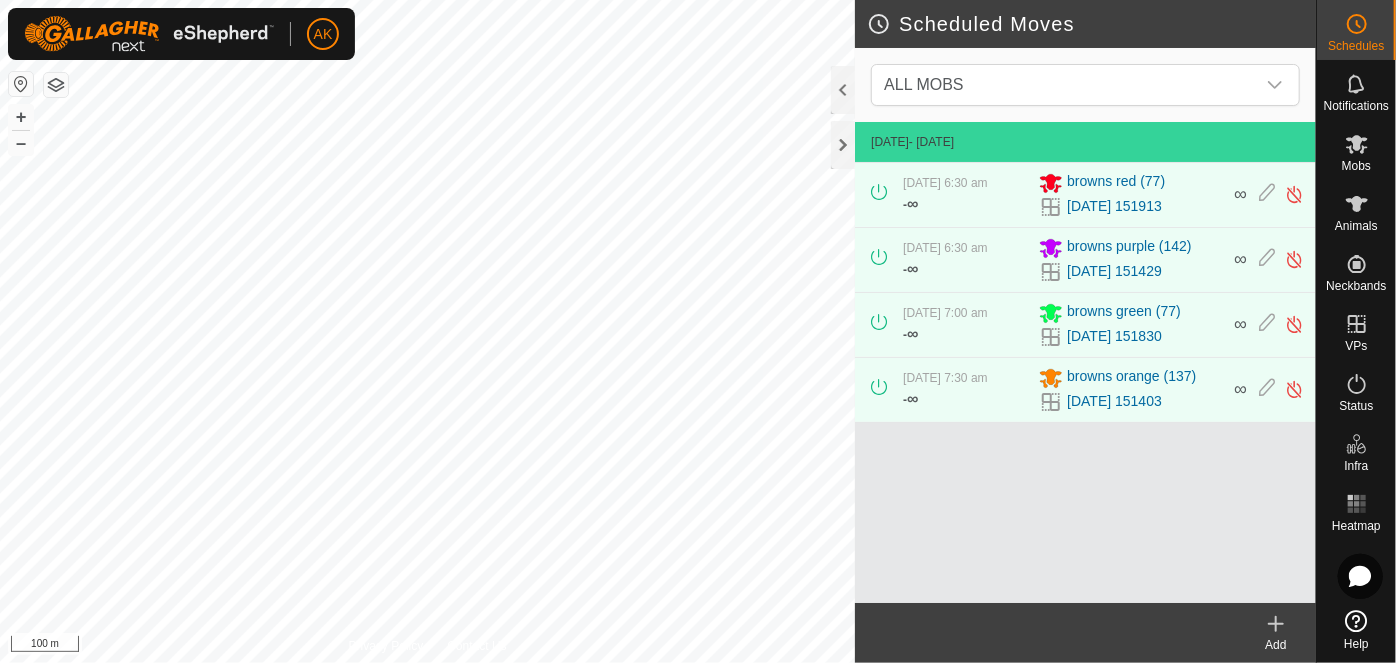 click 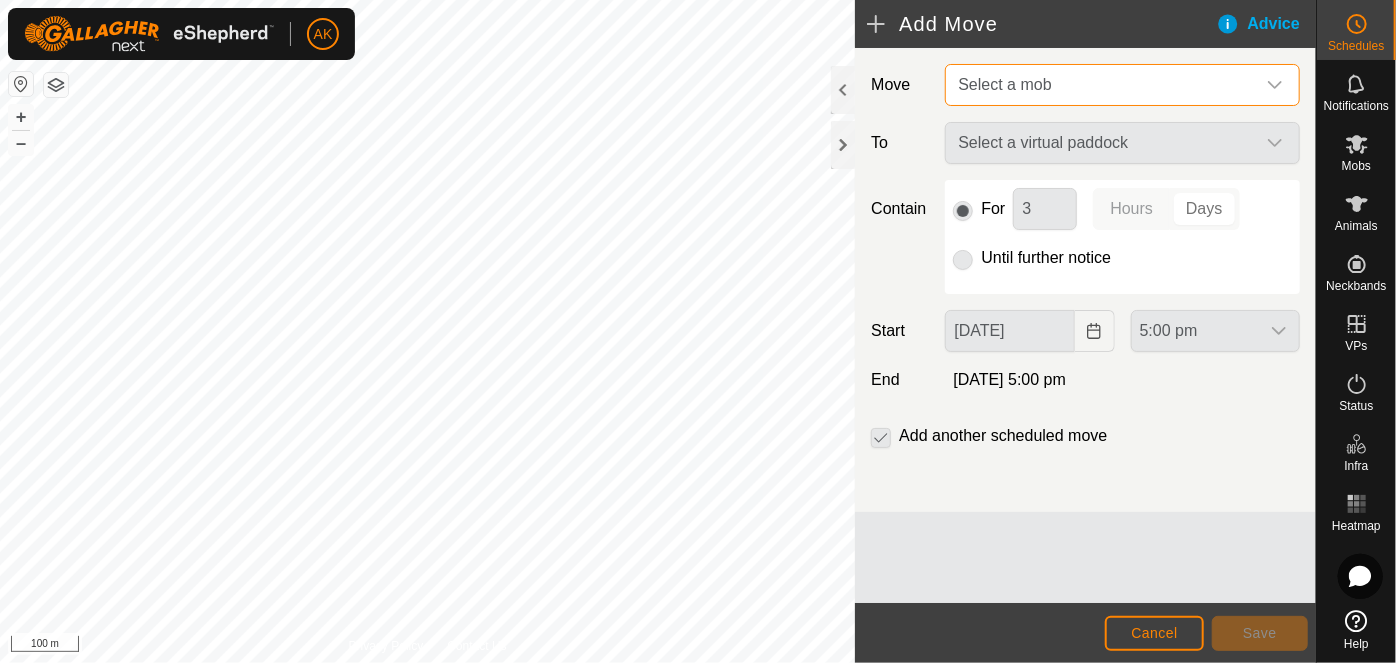 click on "Select a mob" at bounding box center (1102, 85) 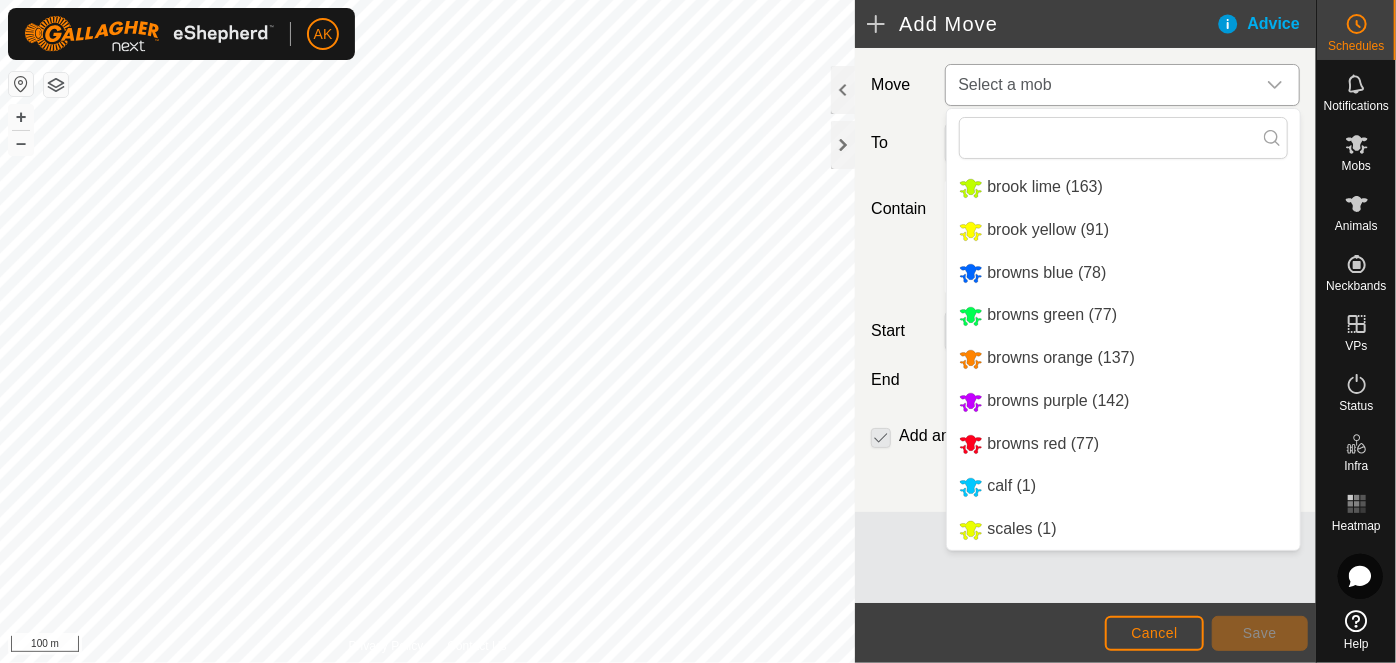 click on "browns blue (78)" at bounding box center [1123, 273] 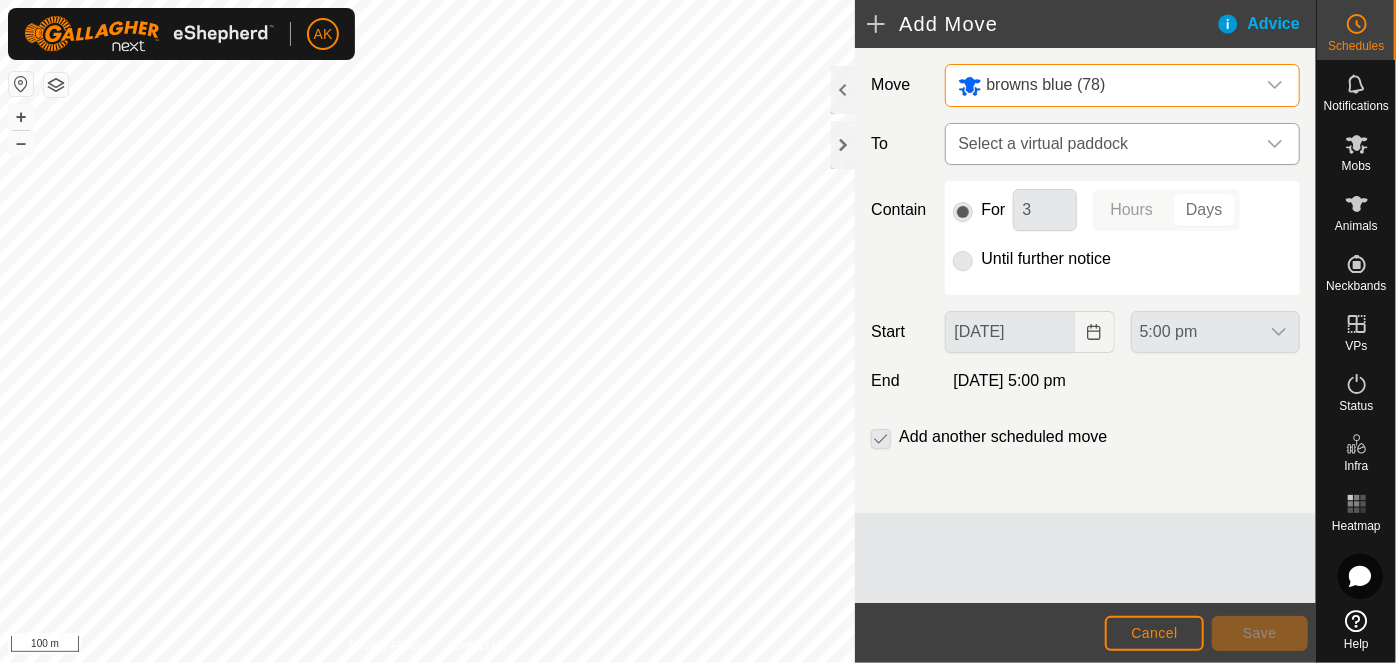 click on "Select a virtual paddock" at bounding box center [1102, 144] 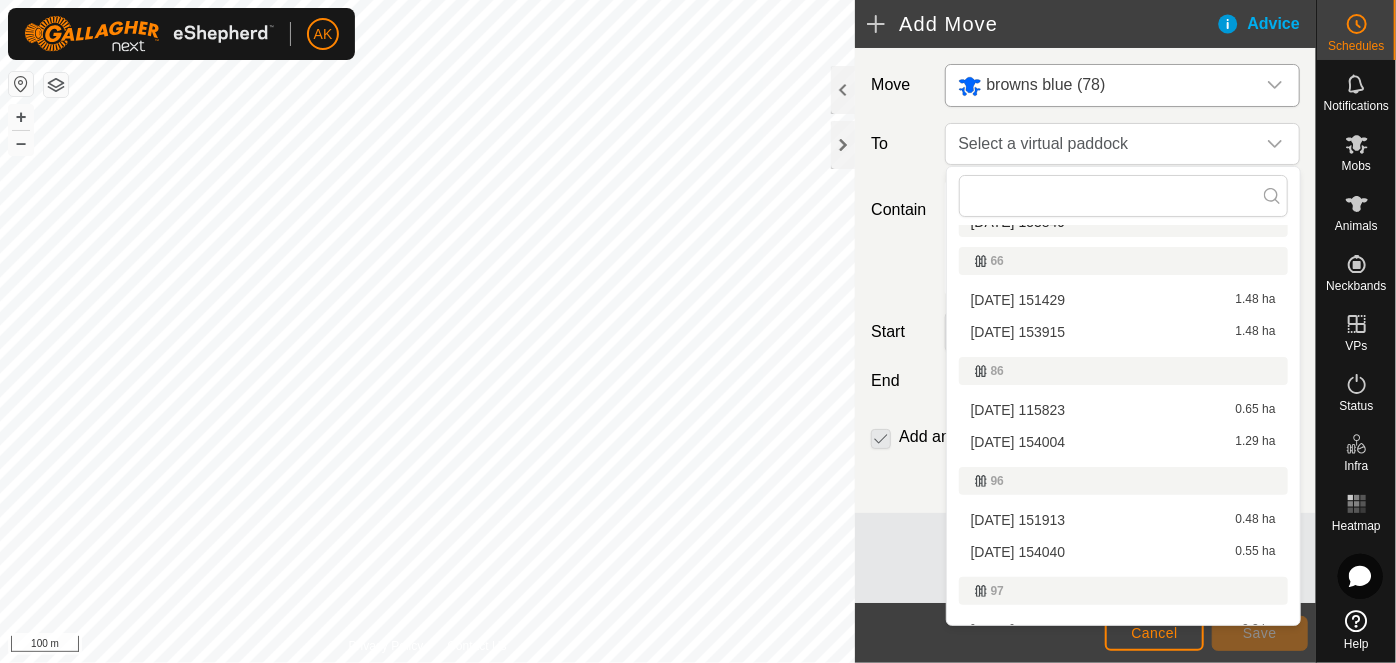 scroll, scrollTop: 181, scrollLeft: 0, axis: vertical 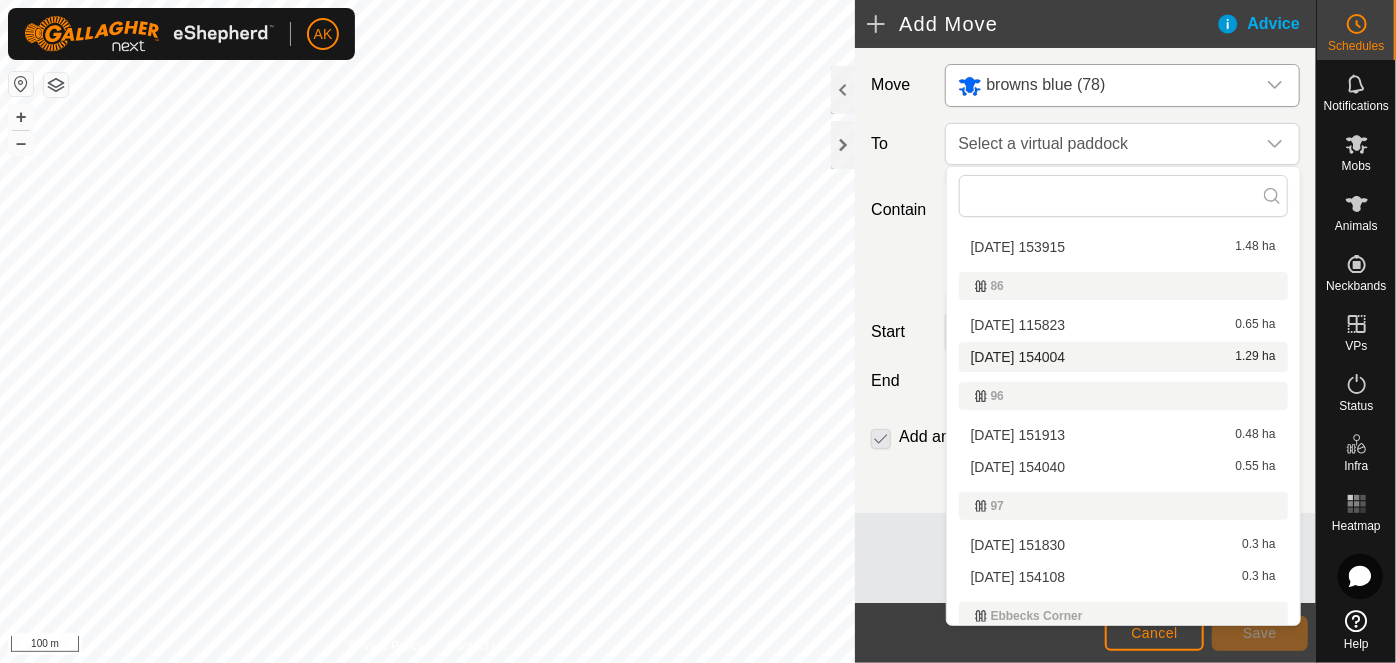 click on "[DATE] 154004  1.29 ha" at bounding box center [1123, 357] 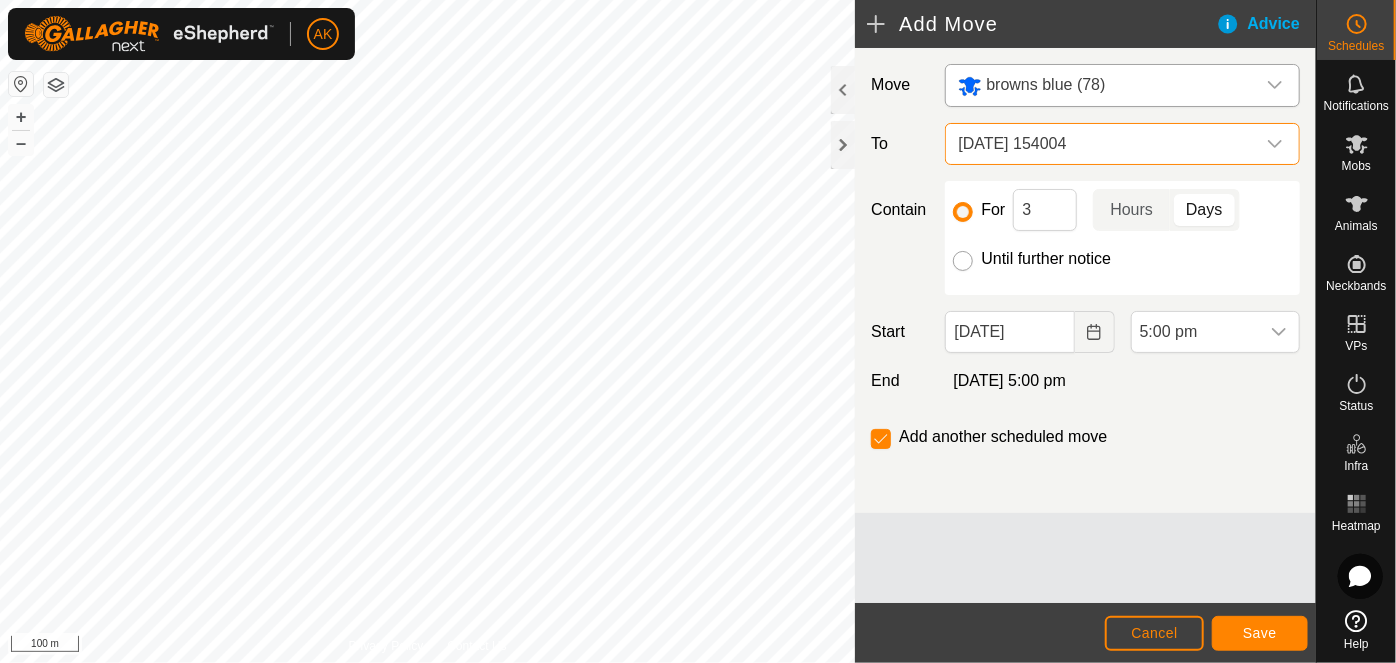 click on "Until further notice" at bounding box center [963, 261] 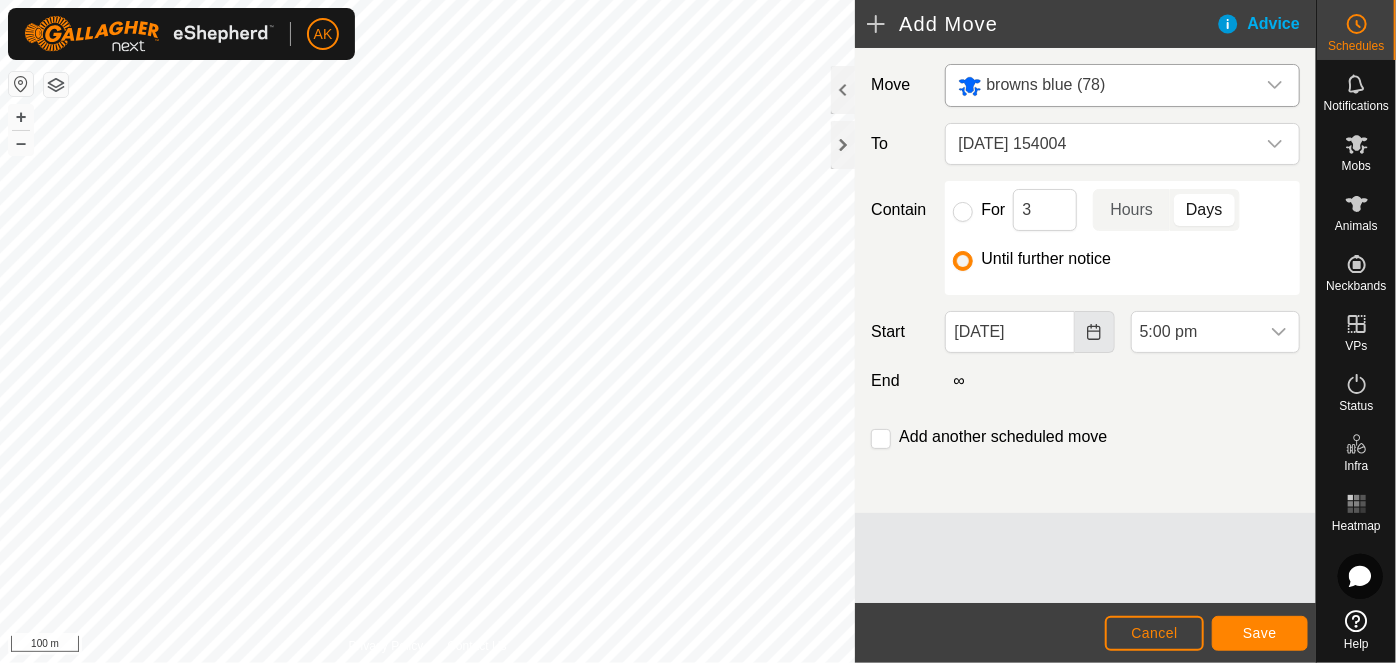 click 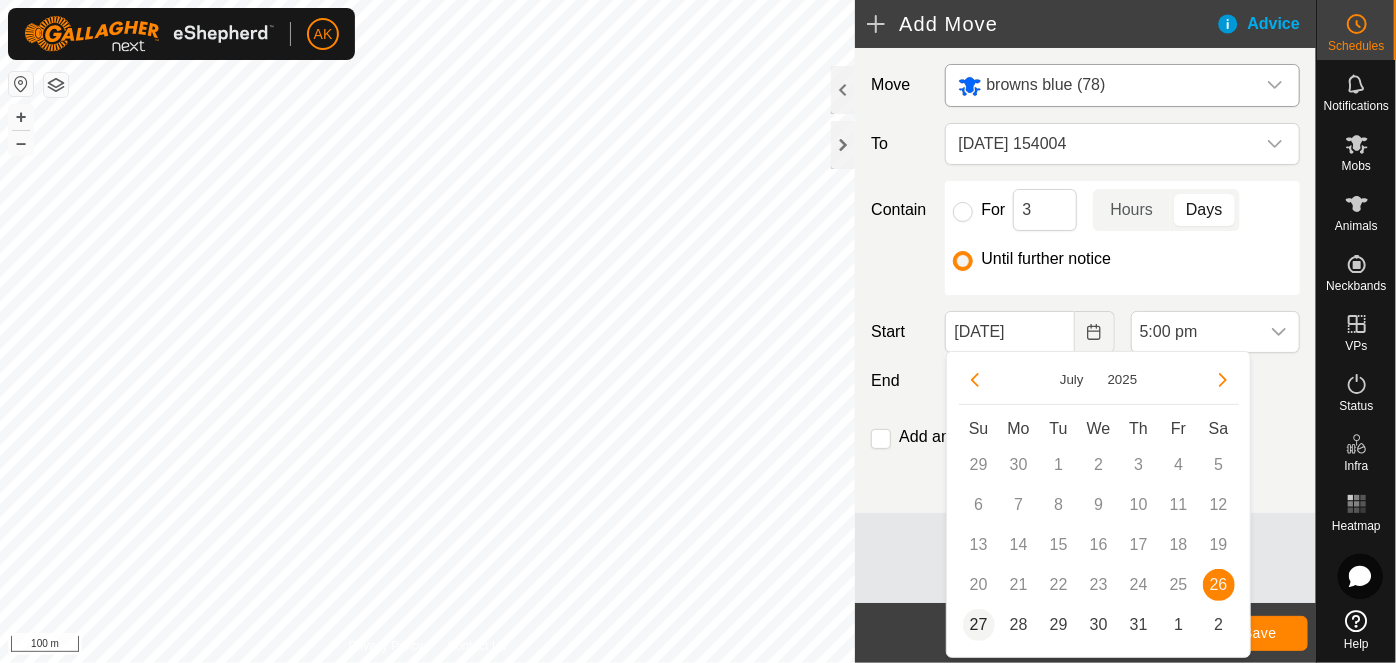 click on "27" at bounding box center (979, 625) 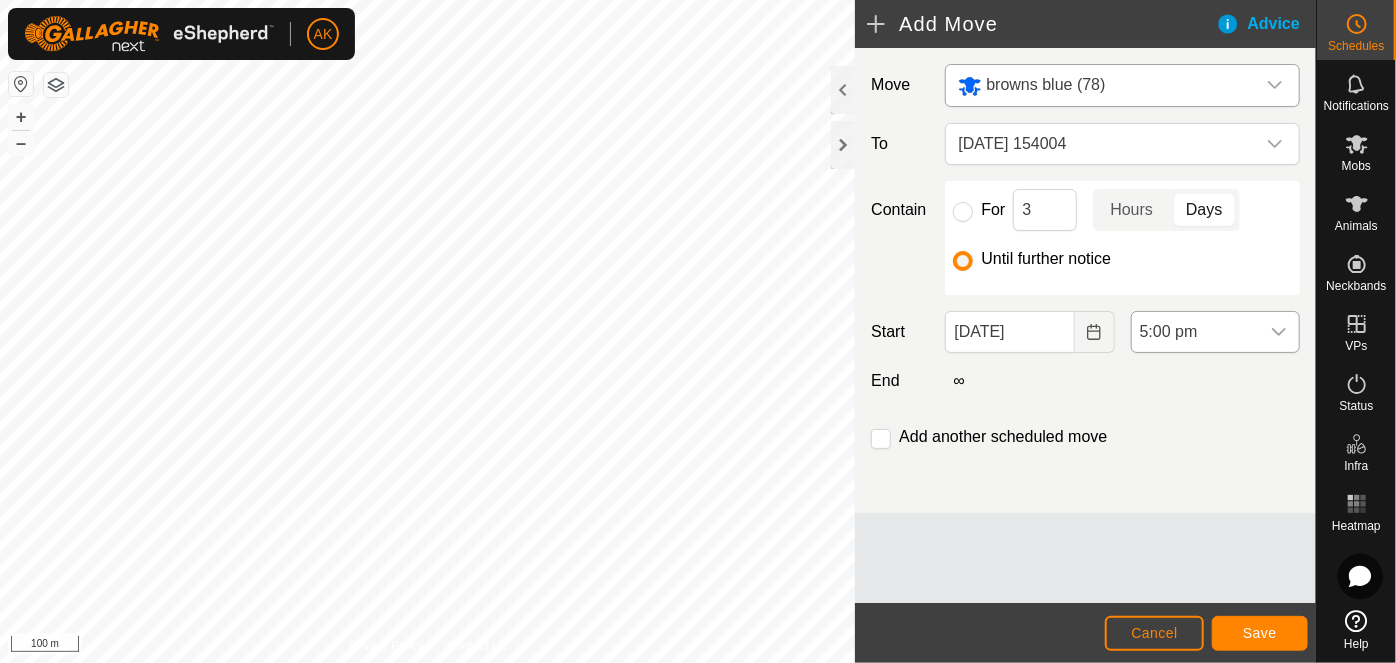 click 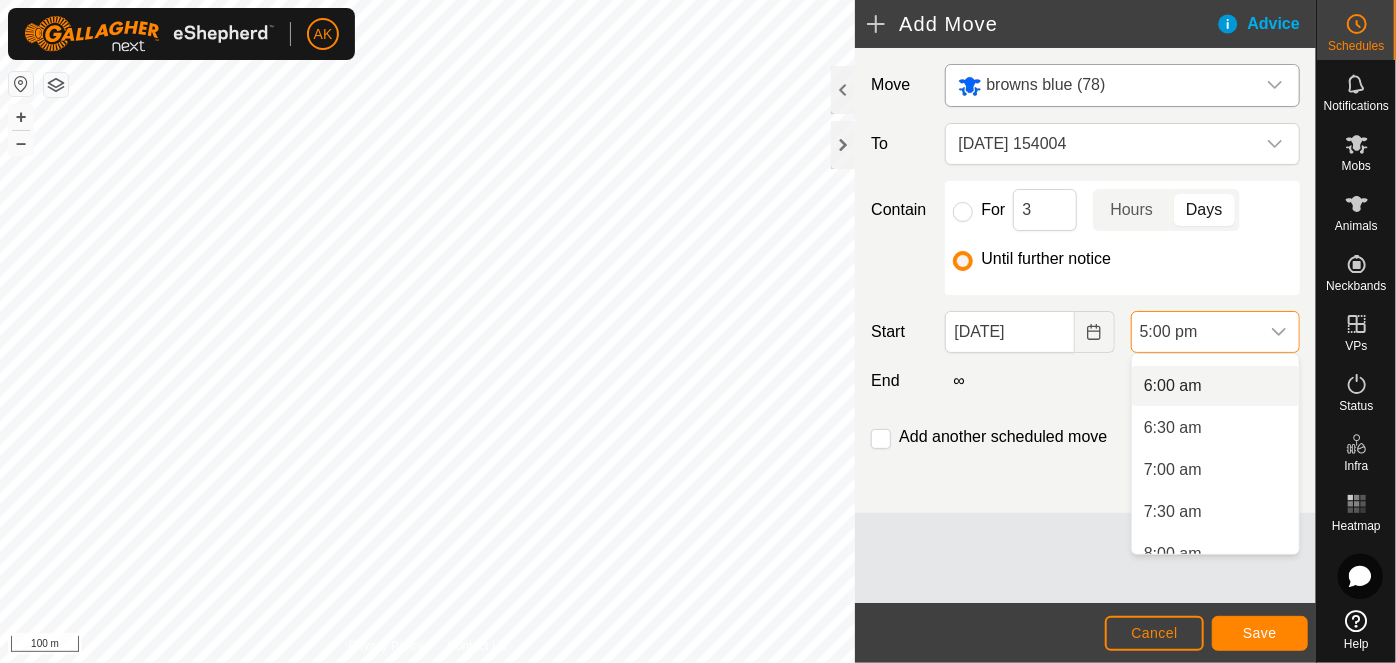scroll, scrollTop: 533, scrollLeft: 0, axis: vertical 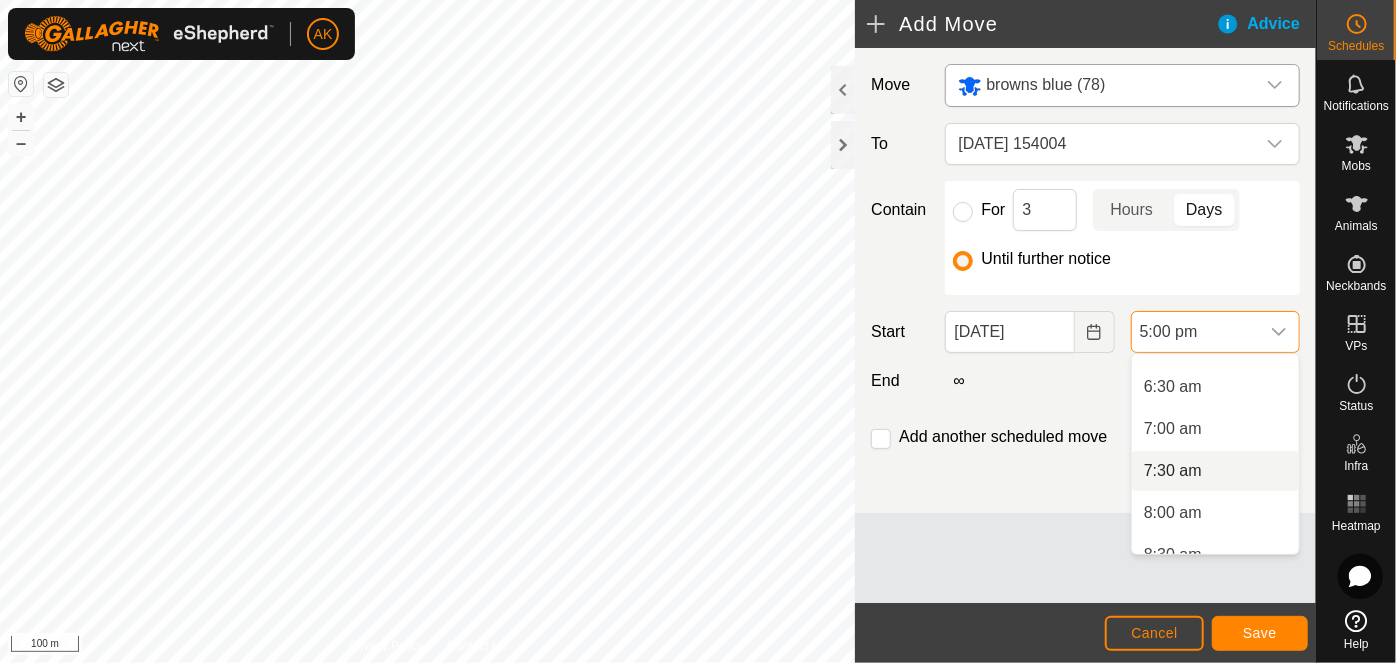 click on "7:30 am" at bounding box center (1215, 471) 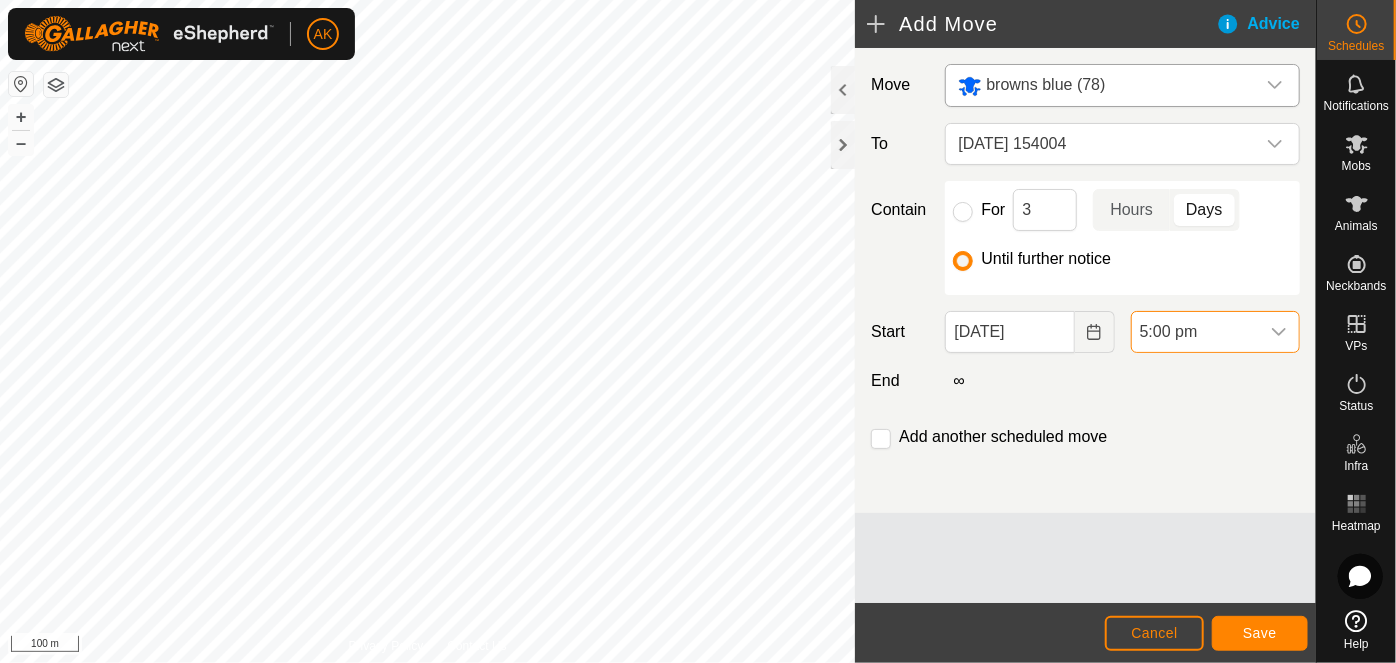 scroll, scrollTop: 1268, scrollLeft: 0, axis: vertical 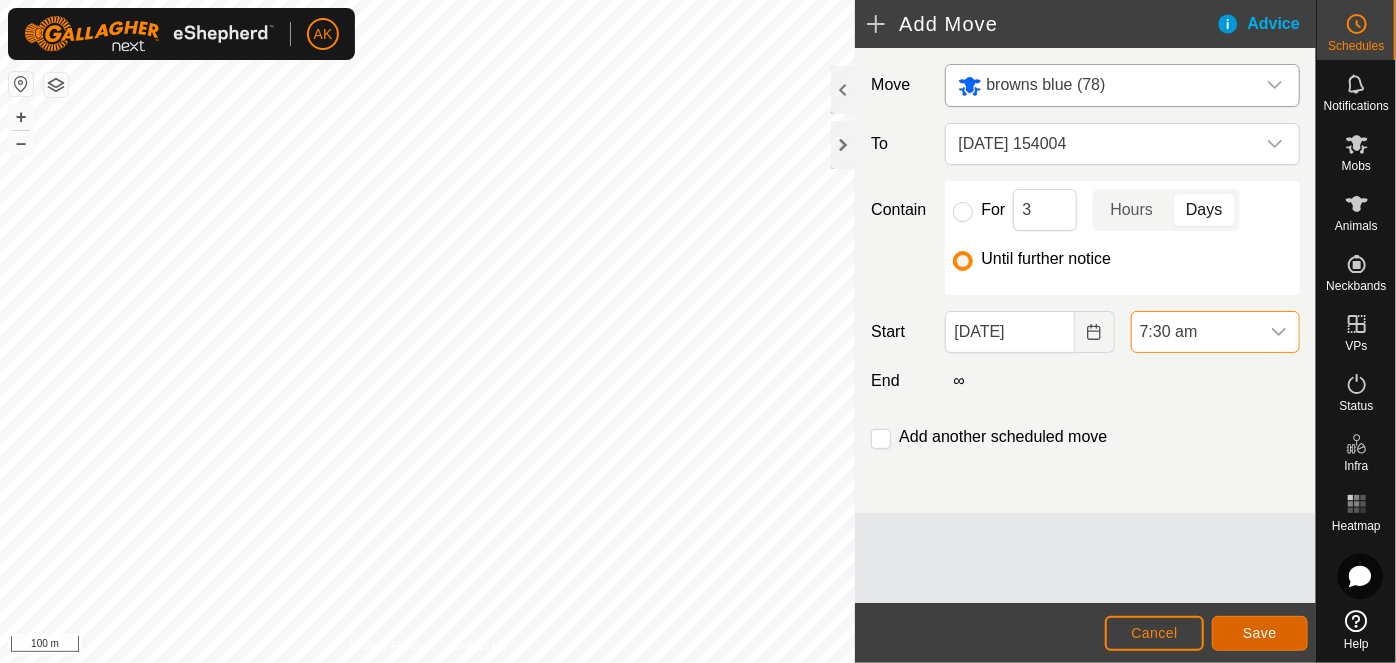 click on "Save" 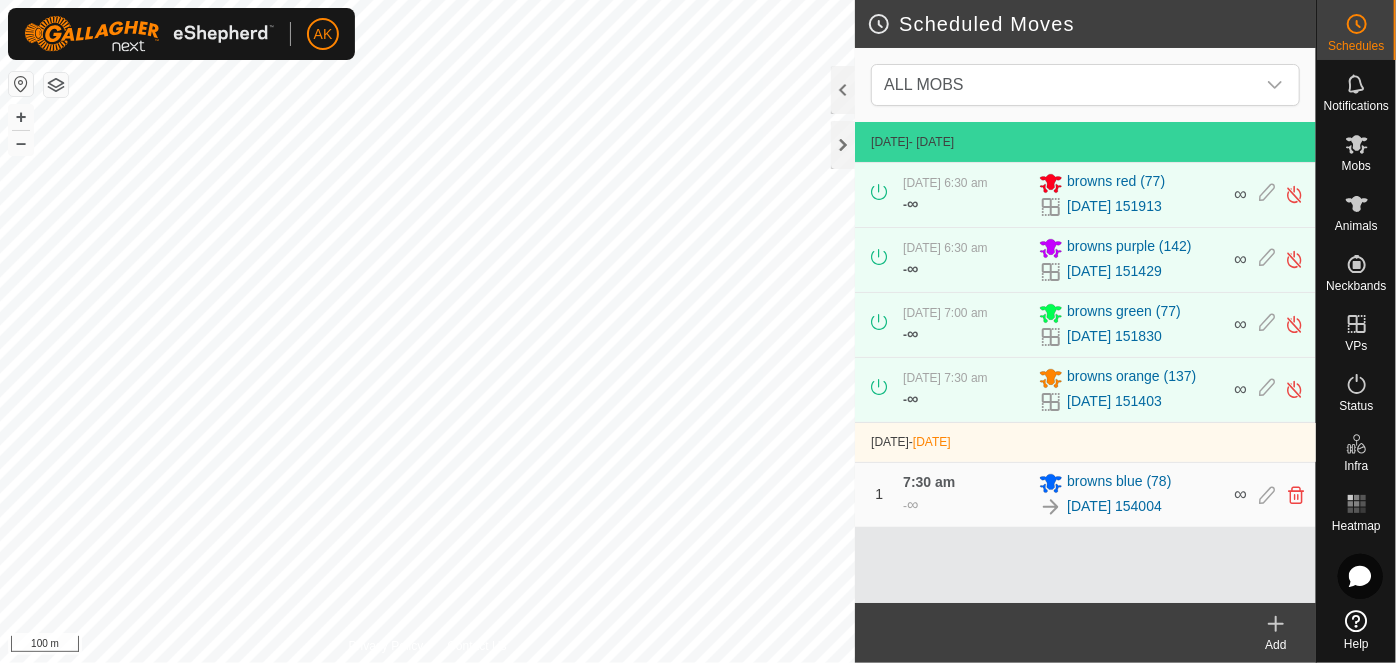 click 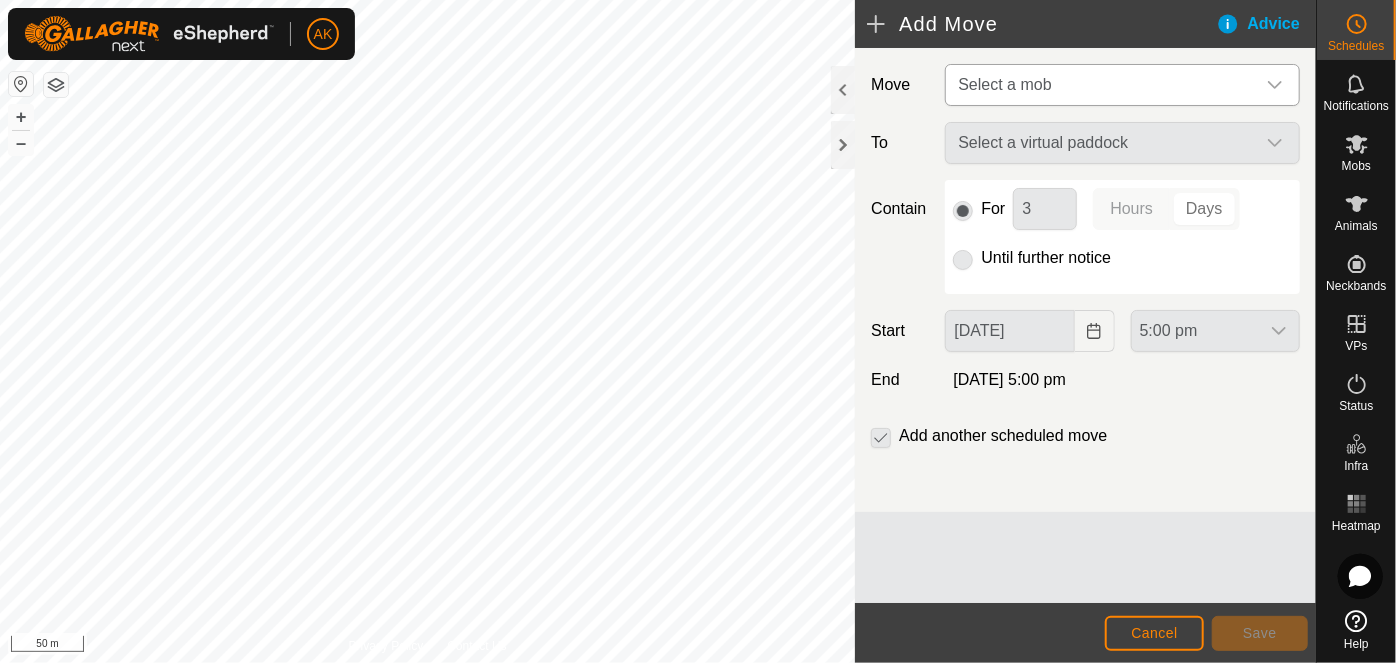 click on "Select a mob" at bounding box center [1004, 84] 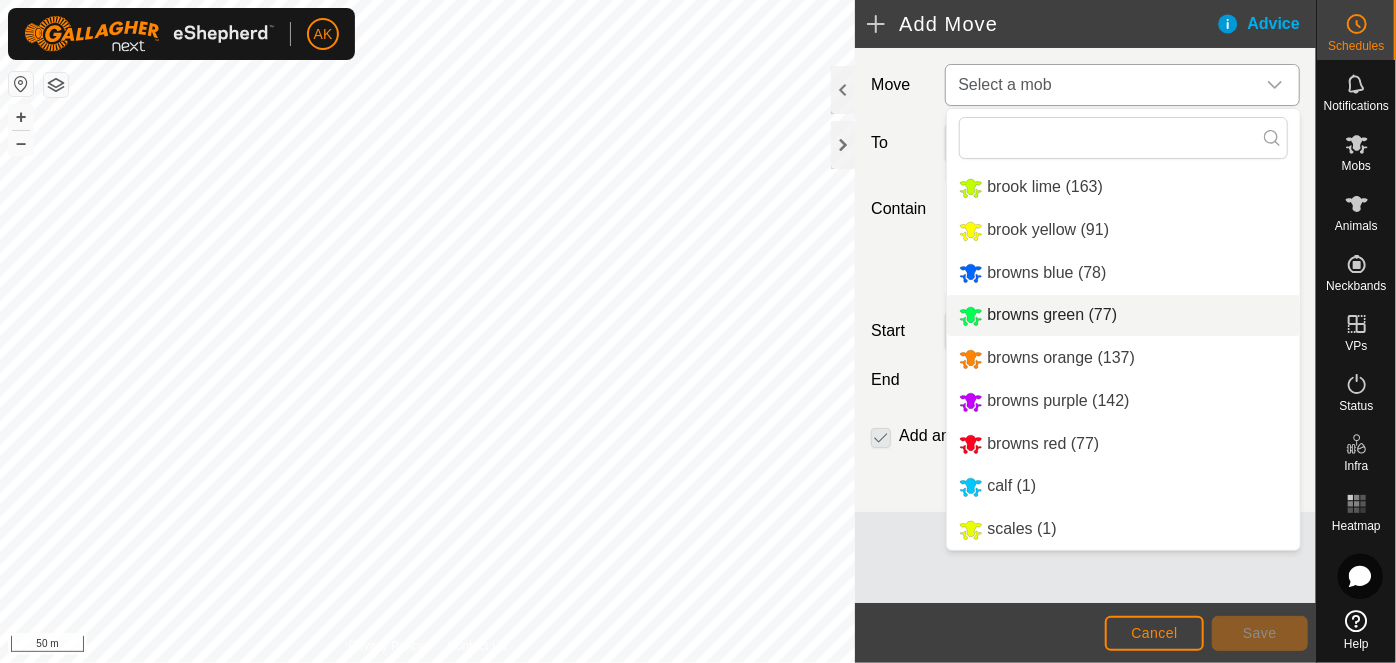 click on "browns green (77)" at bounding box center (1123, 315) 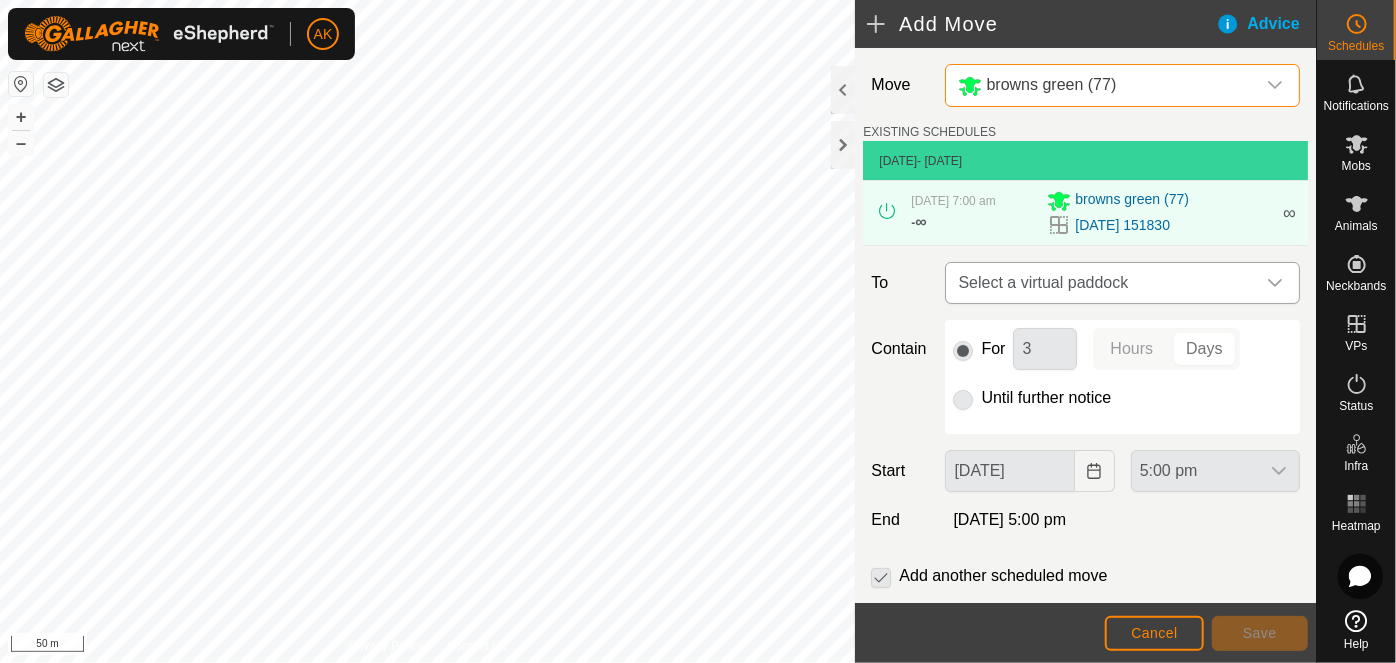 click on "Select a virtual paddock" at bounding box center [1102, 283] 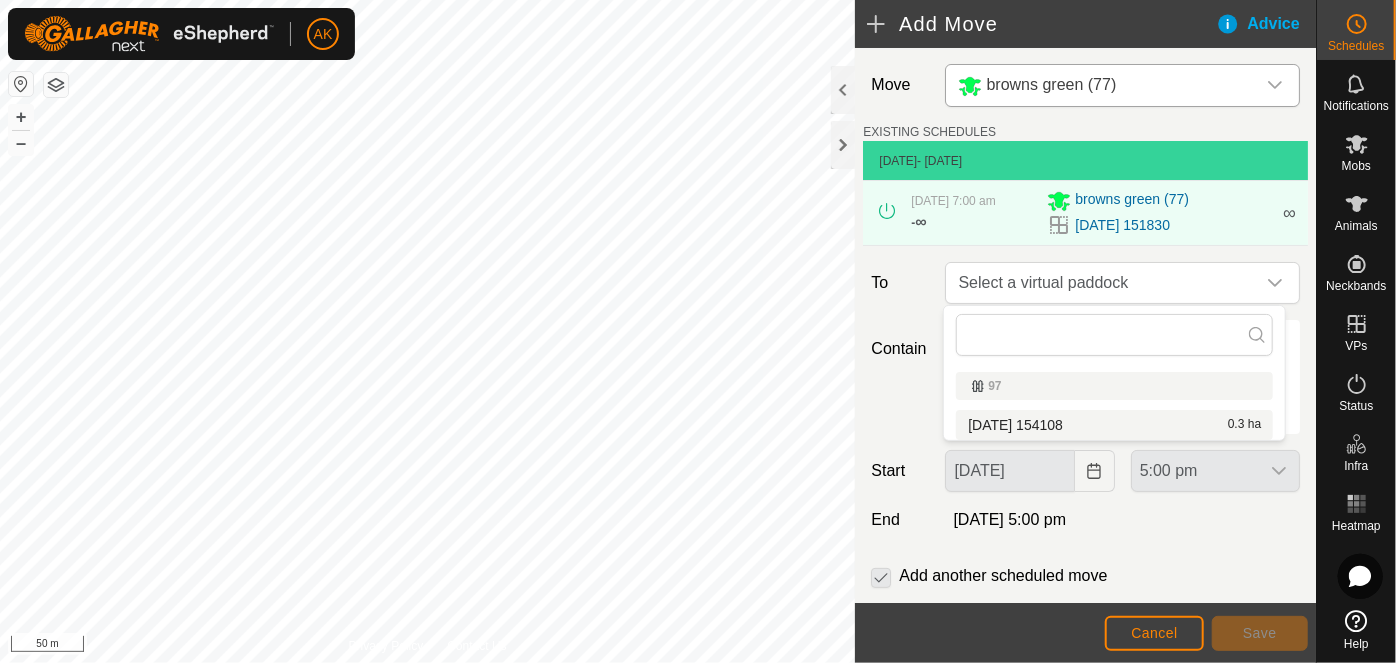 click on "[DATE] 154108  0.3 ha" at bounding box center [1114, 425] 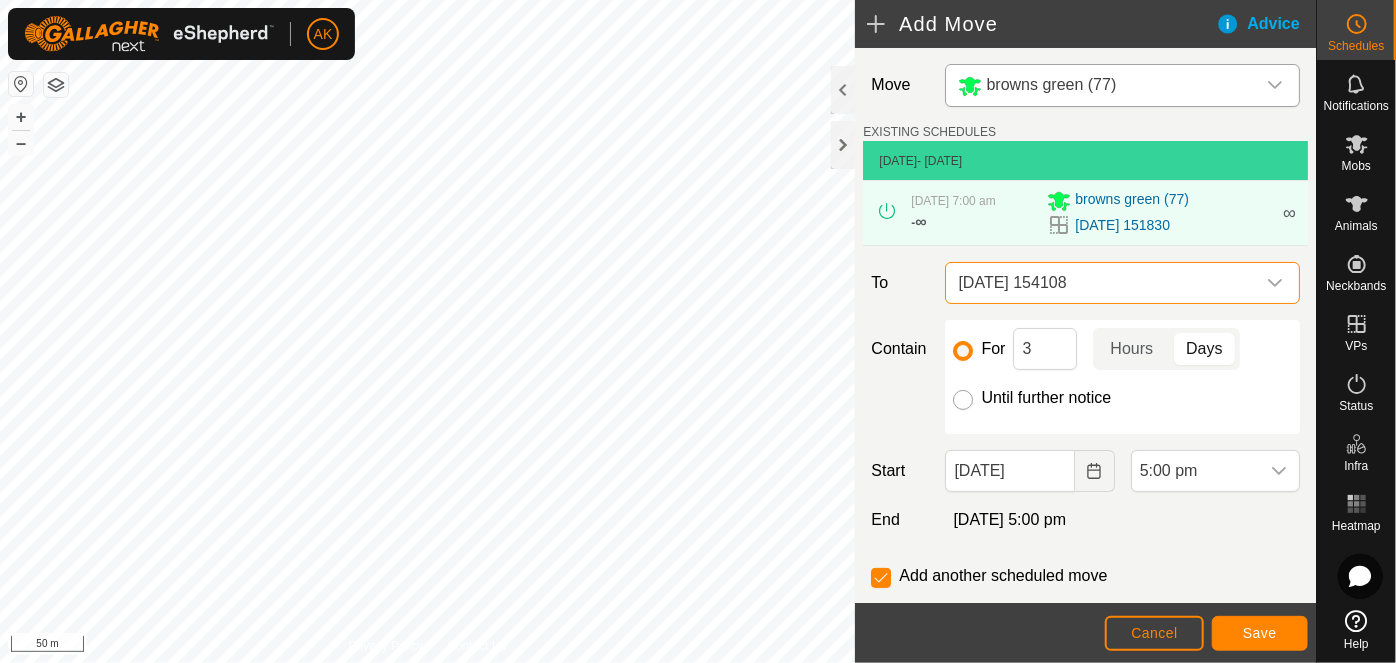 click on "Until further notice" at bounding box center [963, 400] 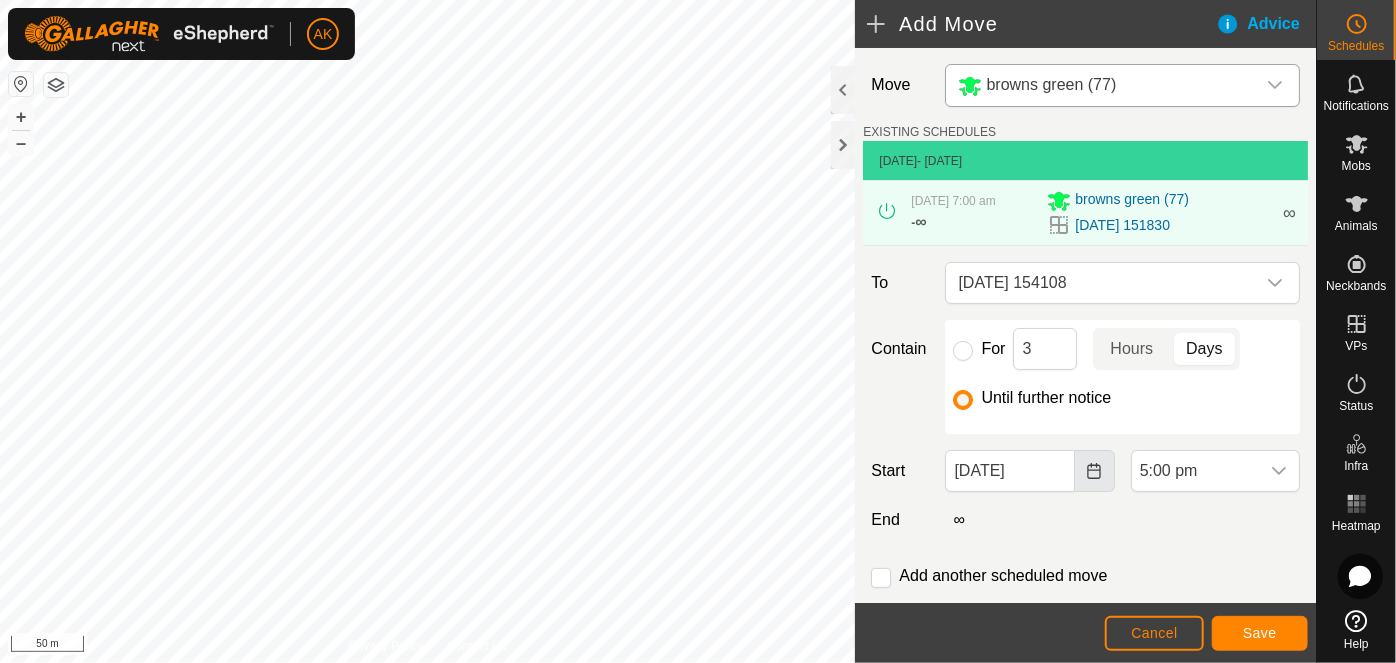 click 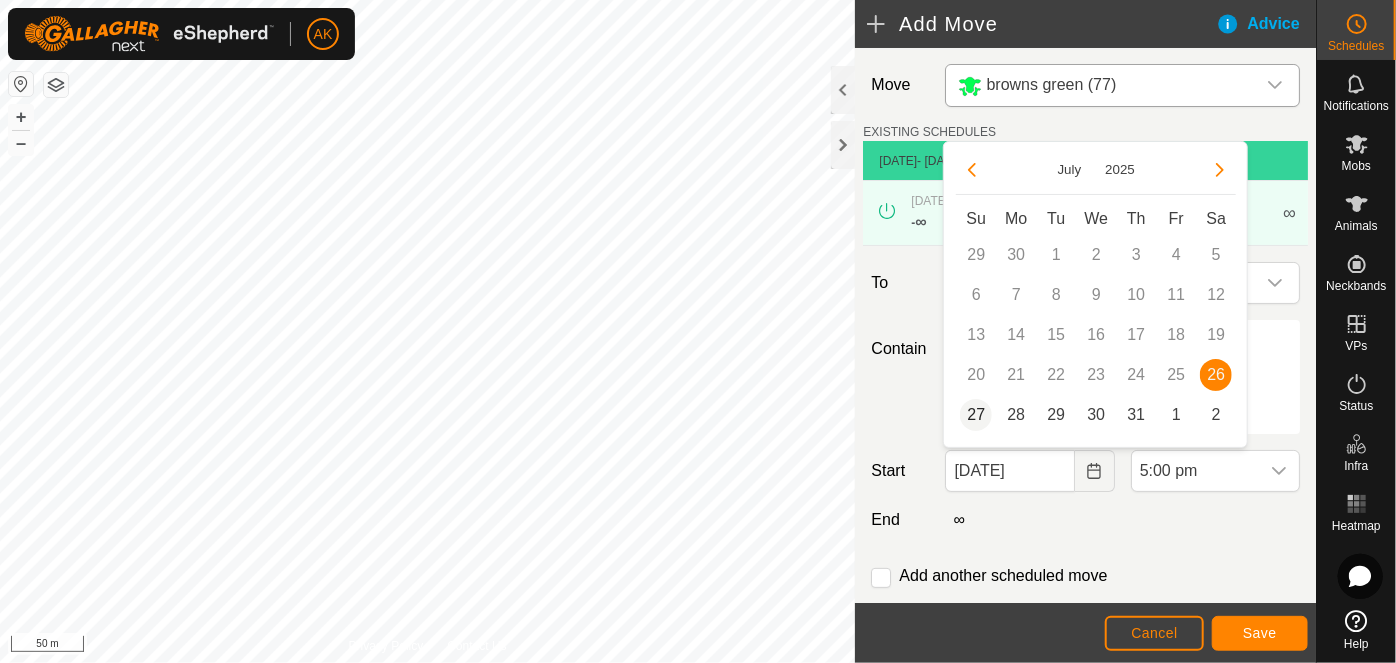 click on "27" at bounding box center (976, 415) 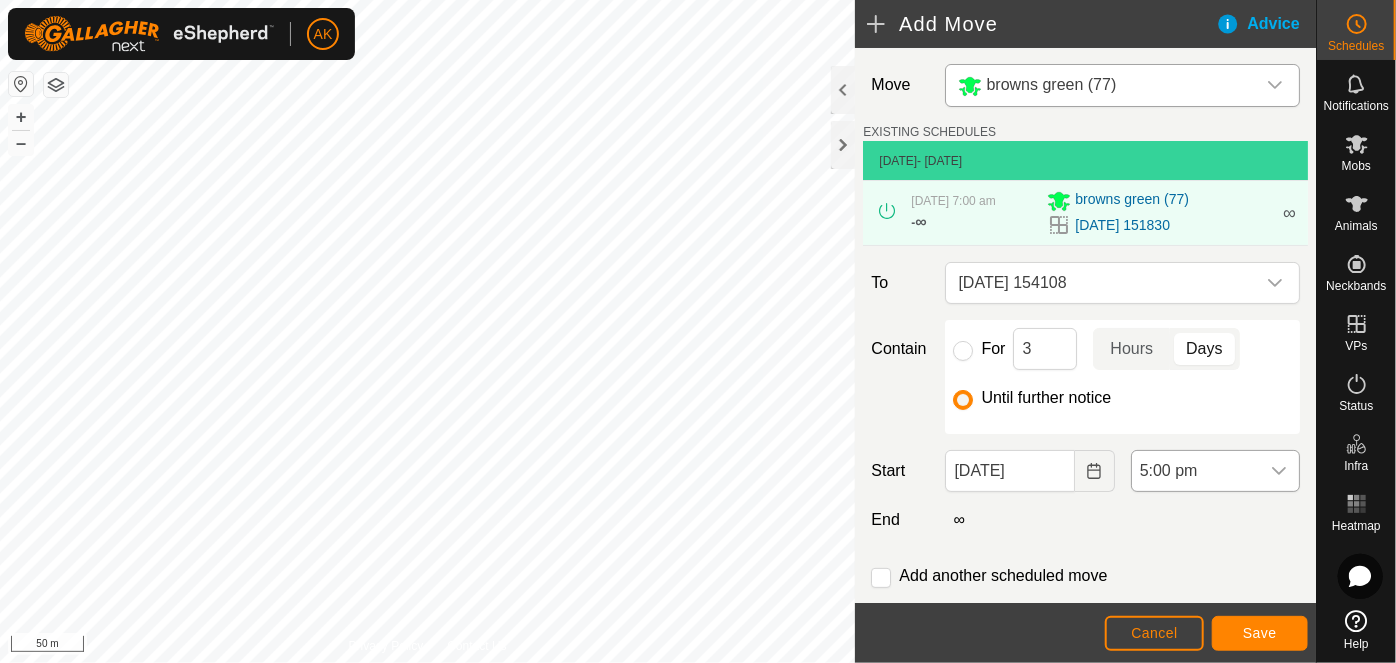 click 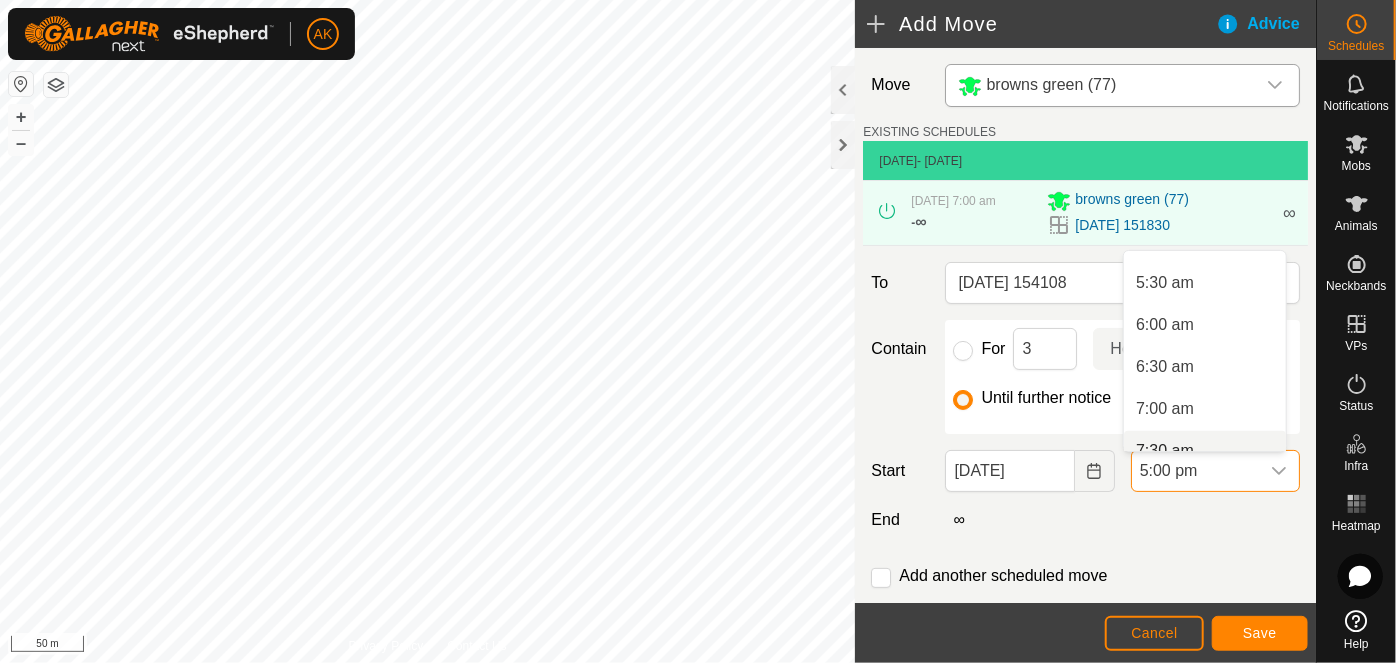 scroll, scrollTop: 469, scrollLeft: 0, axis: vertical 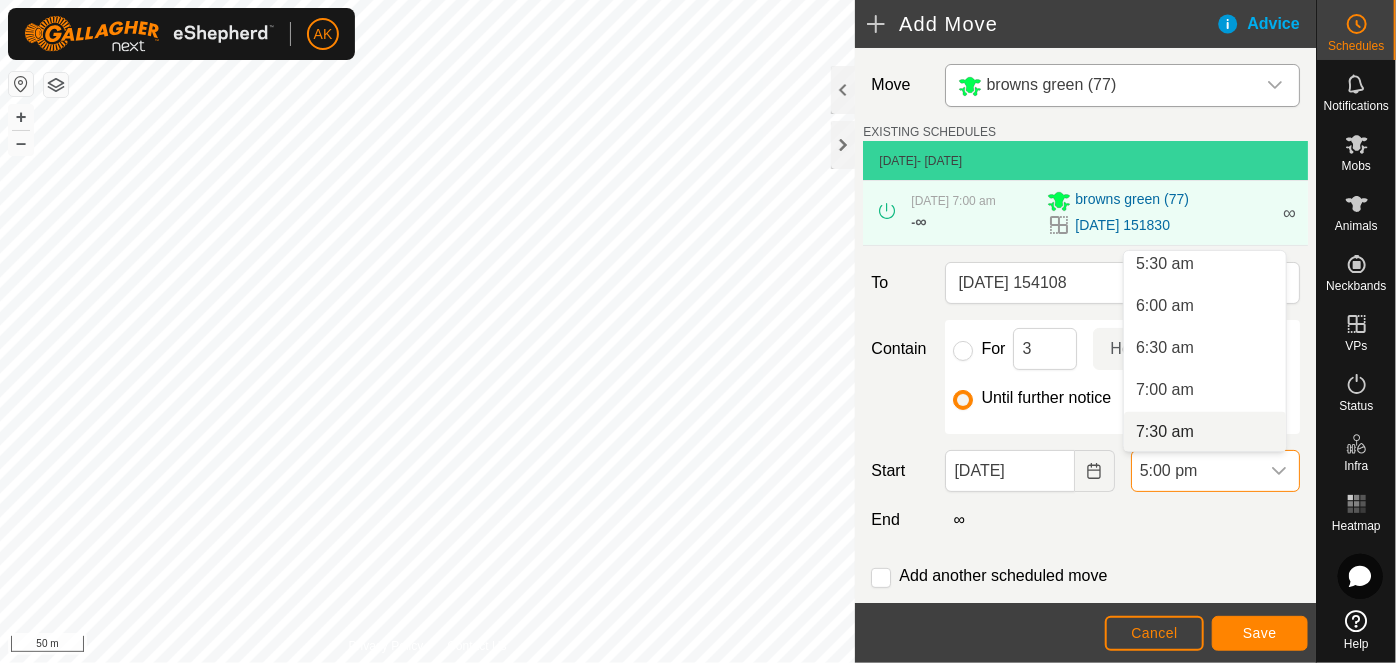 click on "7:30 am" at bounding box center (1205, 432) 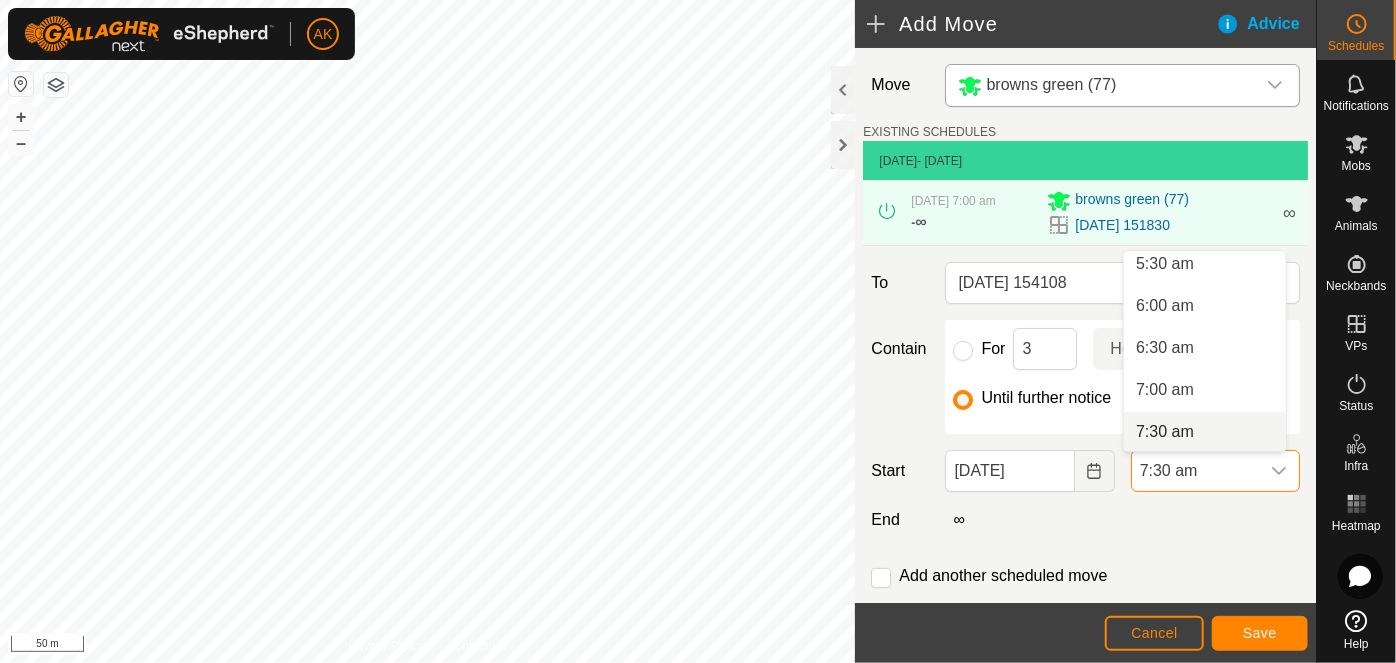 scroll, scrollTop: 0, scrollLeft: 0, axis: both 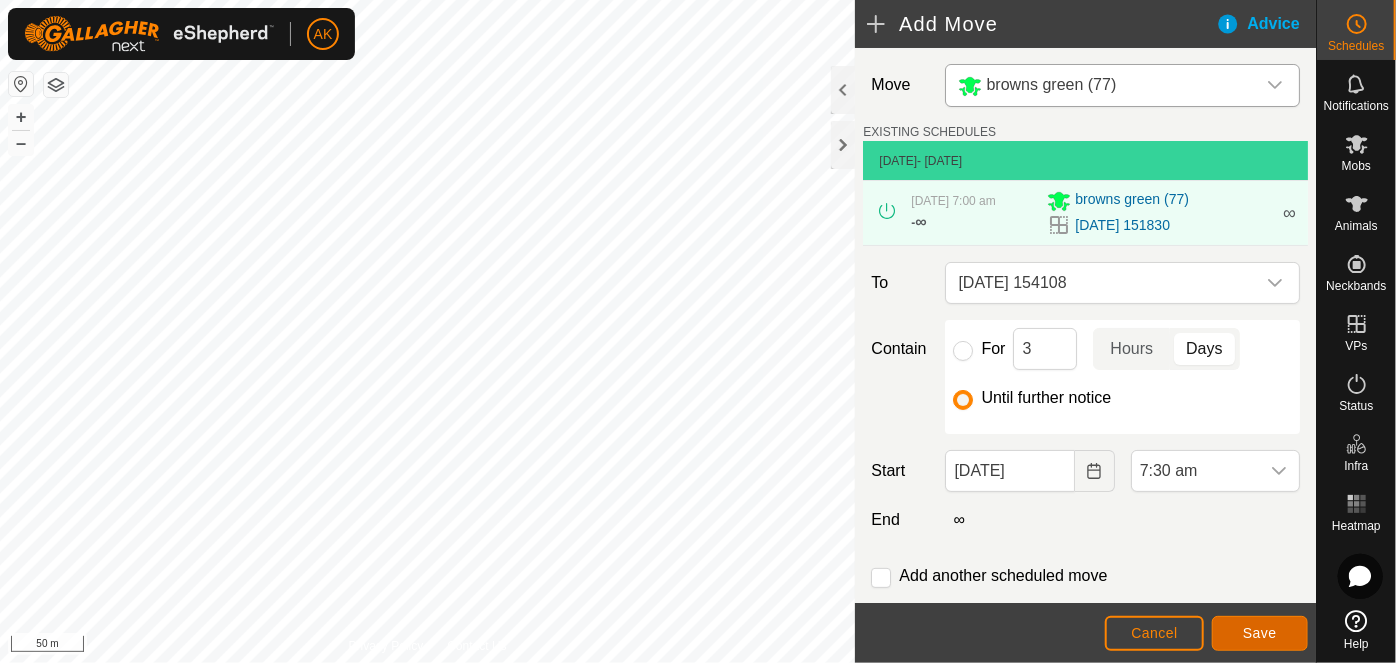 click on "Save" 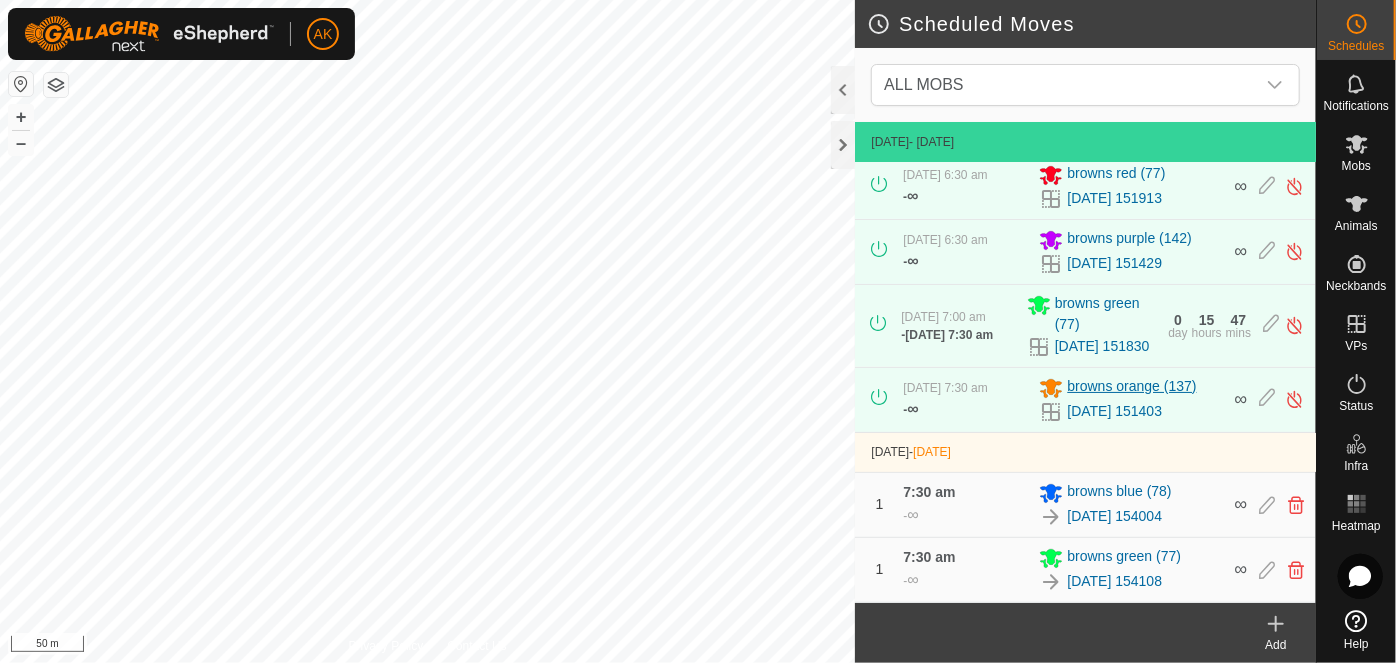 scroll, scrollTop: 22, scrollLeft: 0, axis: vertical 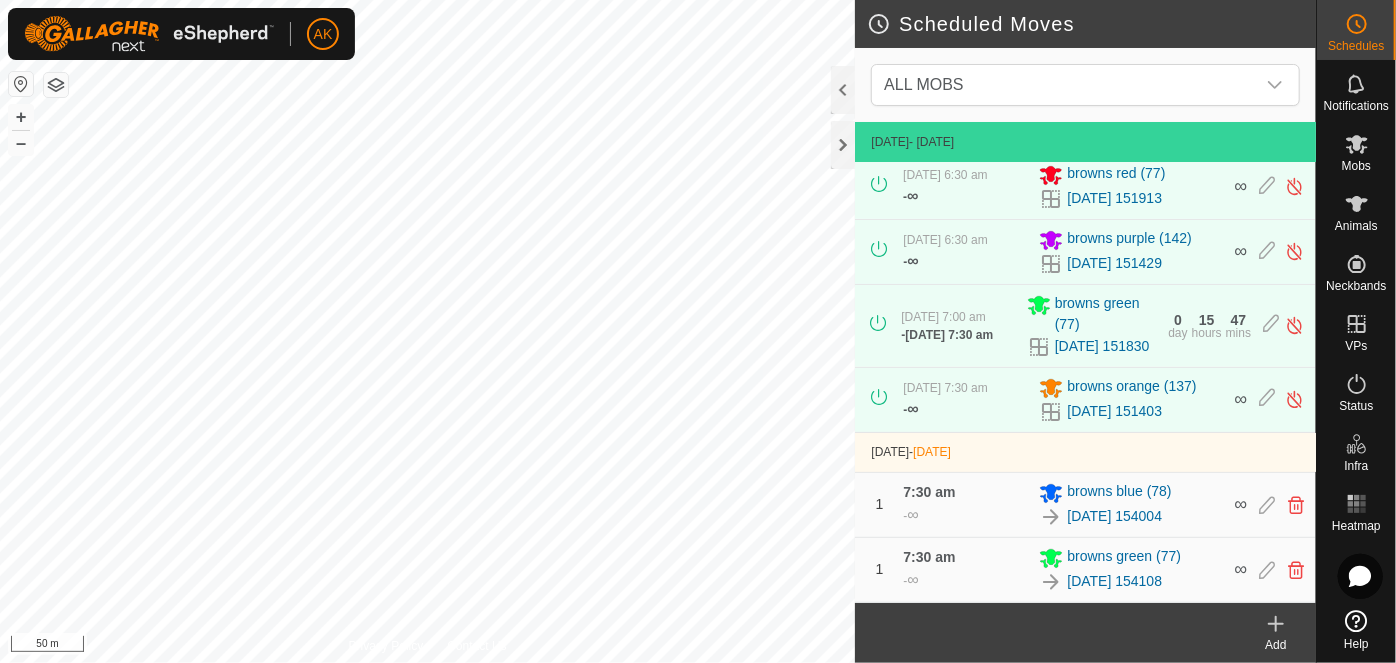 click 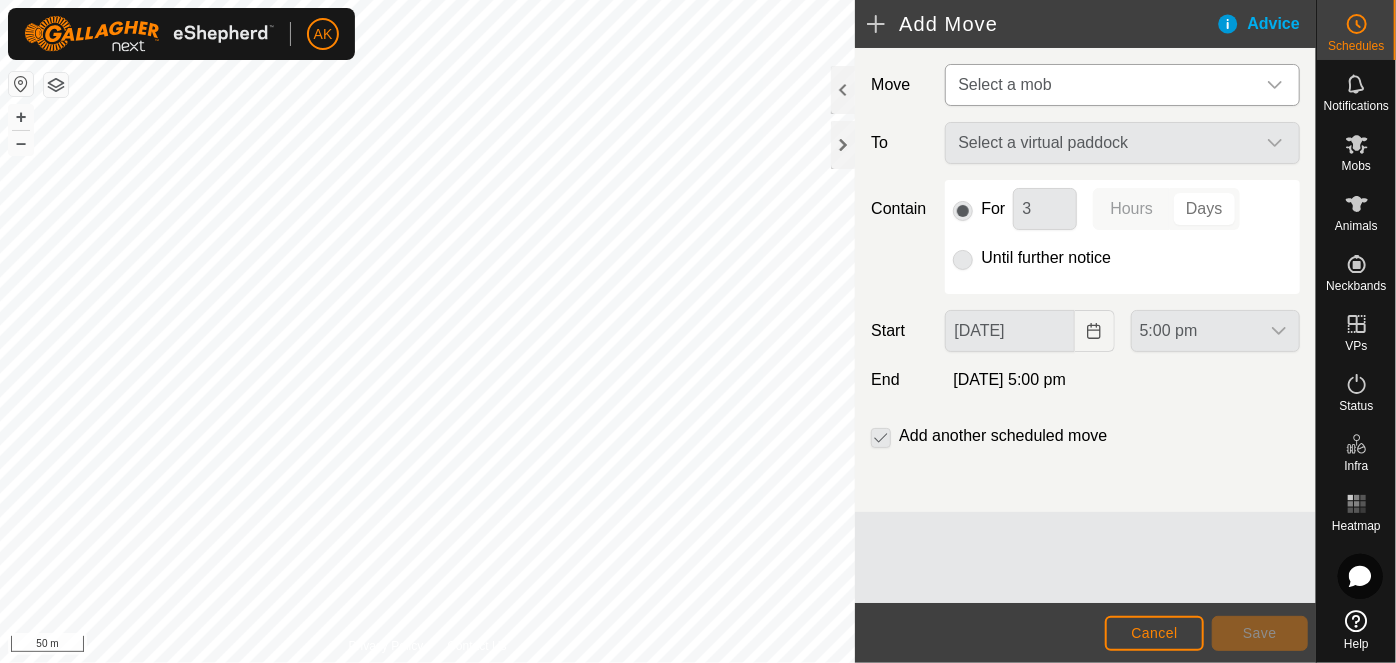 click on "Select a mob" at bounding box center (1004, 84) 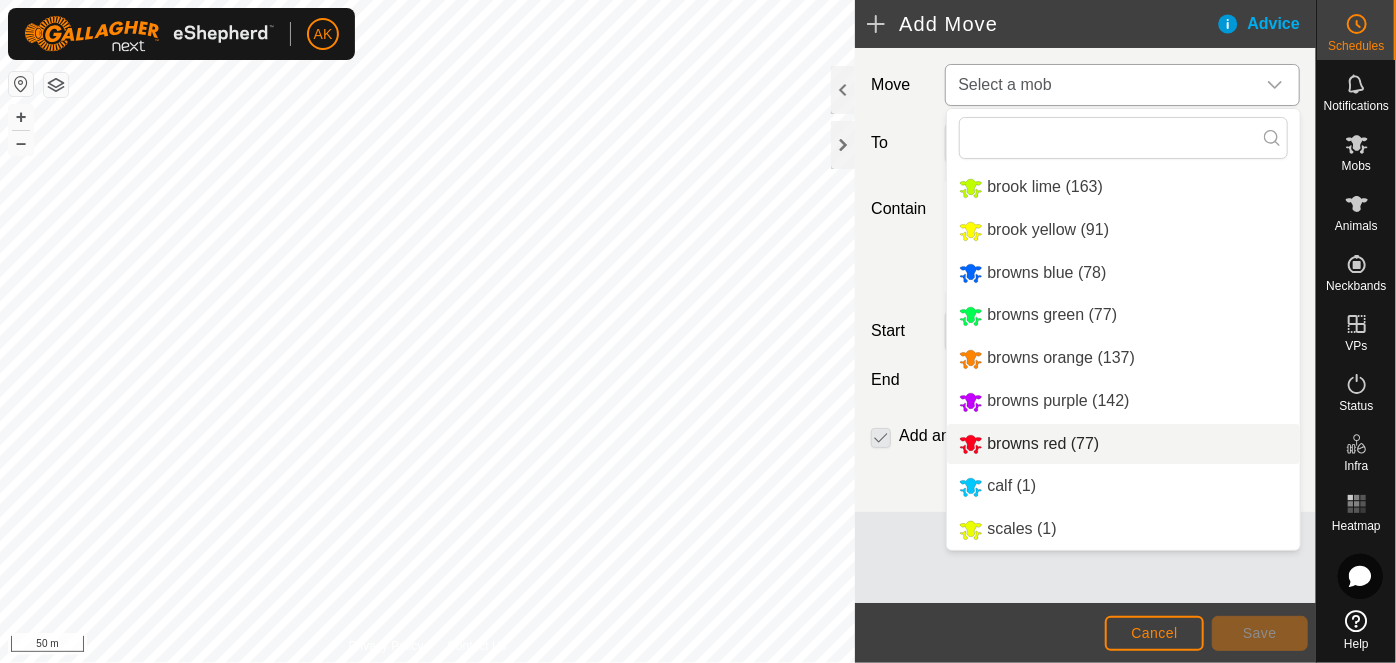 click on "browns red (77)" at bounding box center (1123, 444) 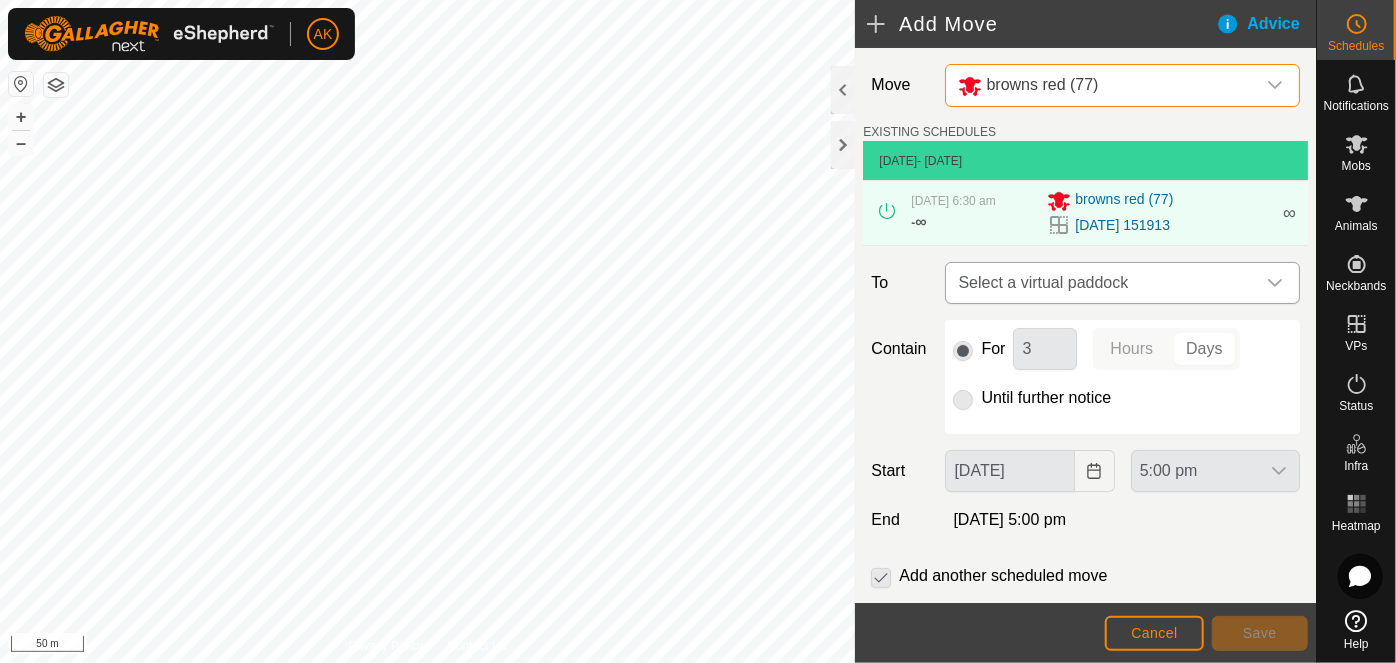 click on "Select a virtual paddock" at bounding box center [1102, 283] 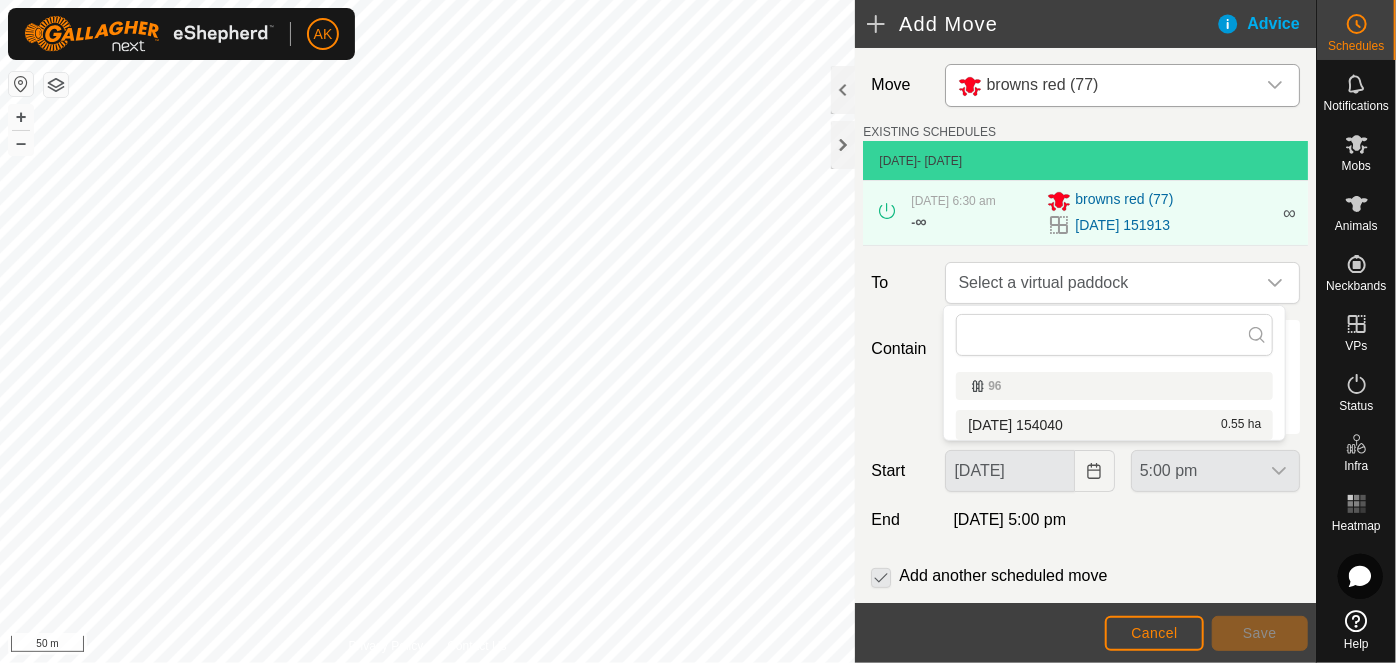 click on "[DATE] 154040  0.55 ha" at bounding box center (1114, 425) 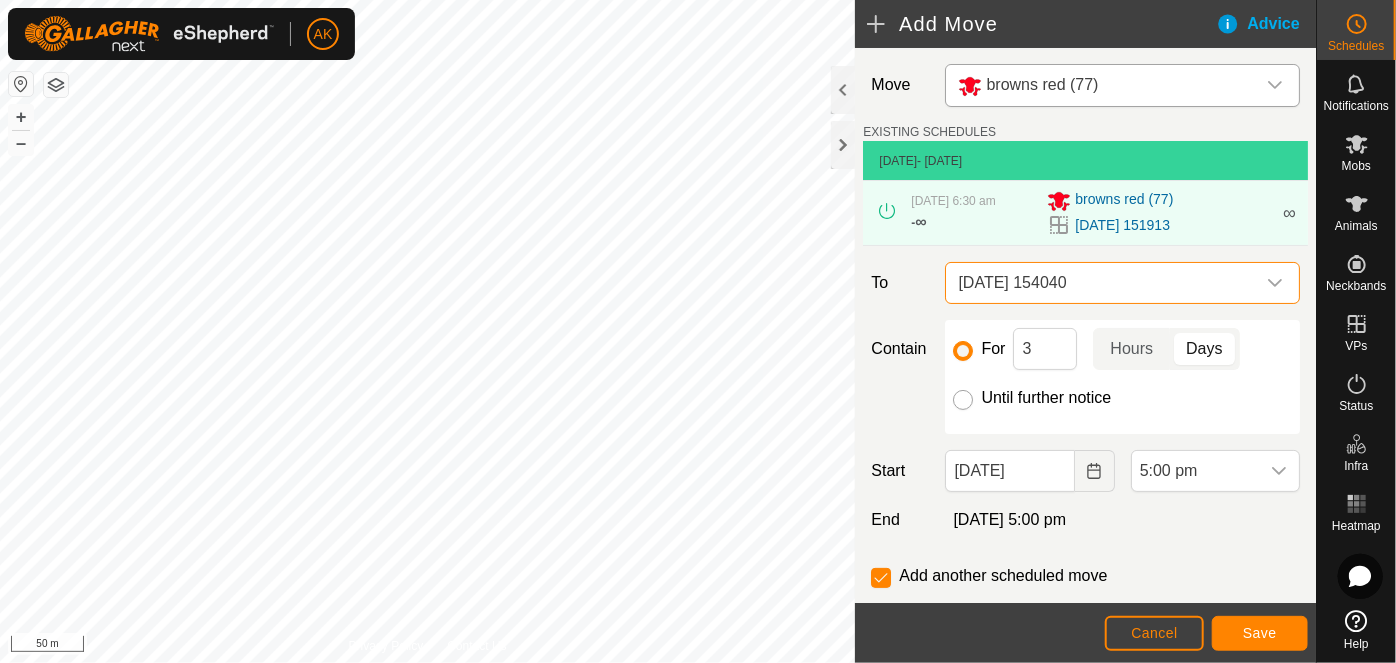 click on "Until further notice" at bounding box center [963, 400] 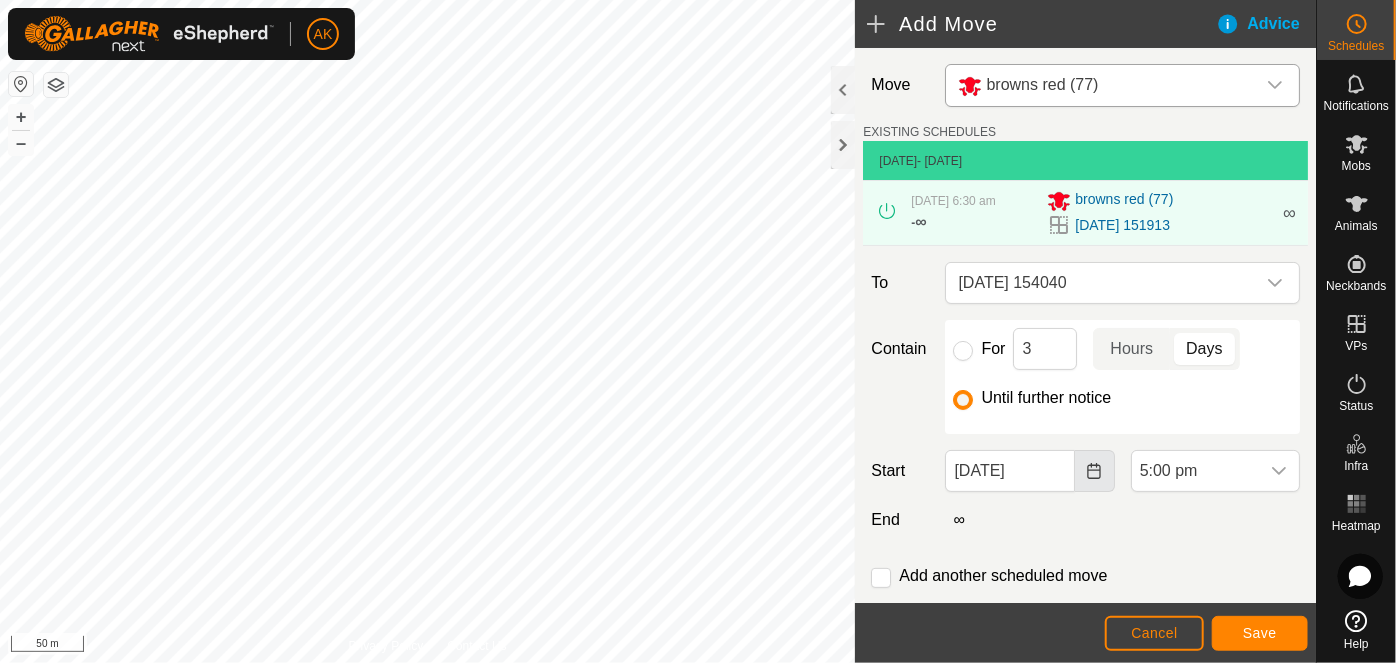 click 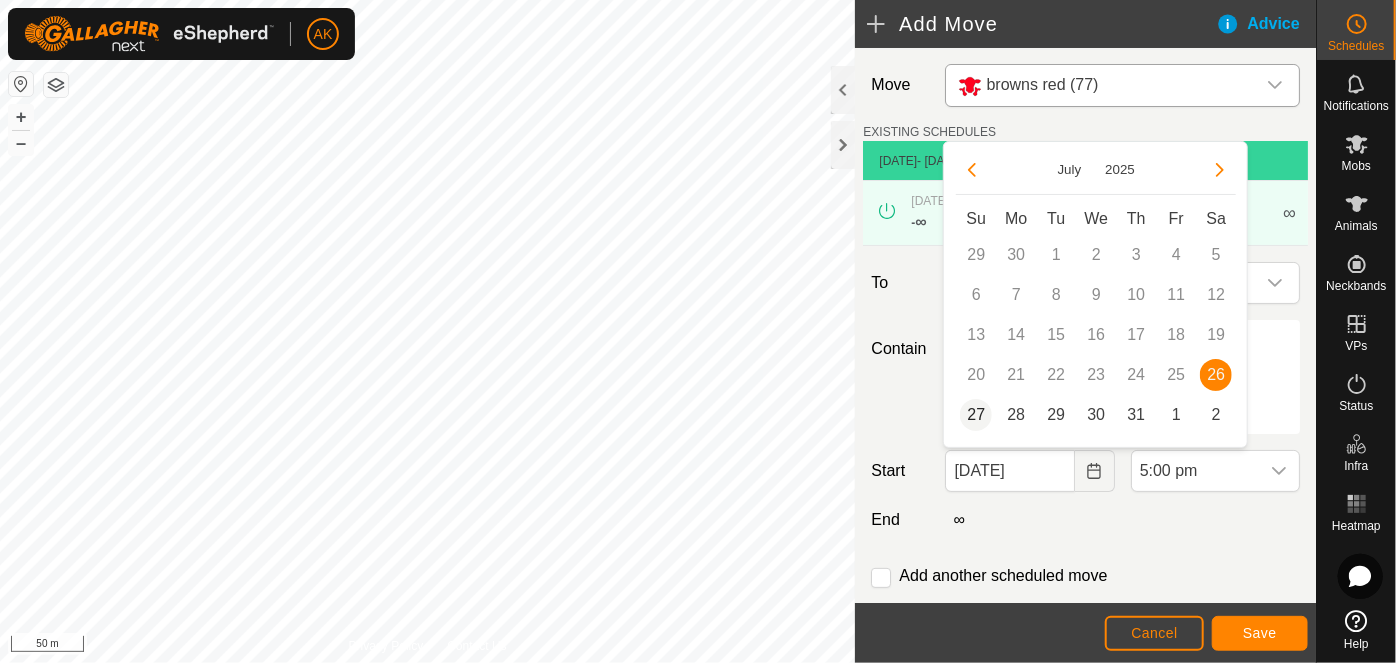 click on "27" at bounding box center [976, 415] 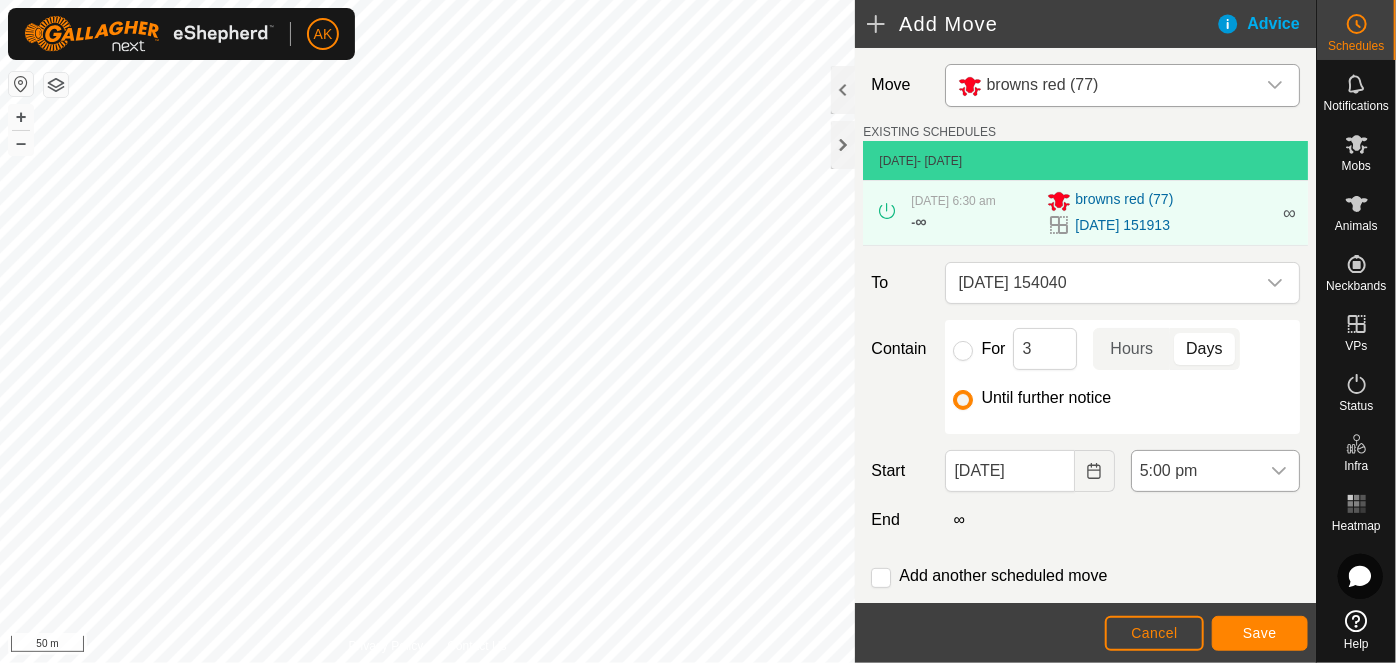 click 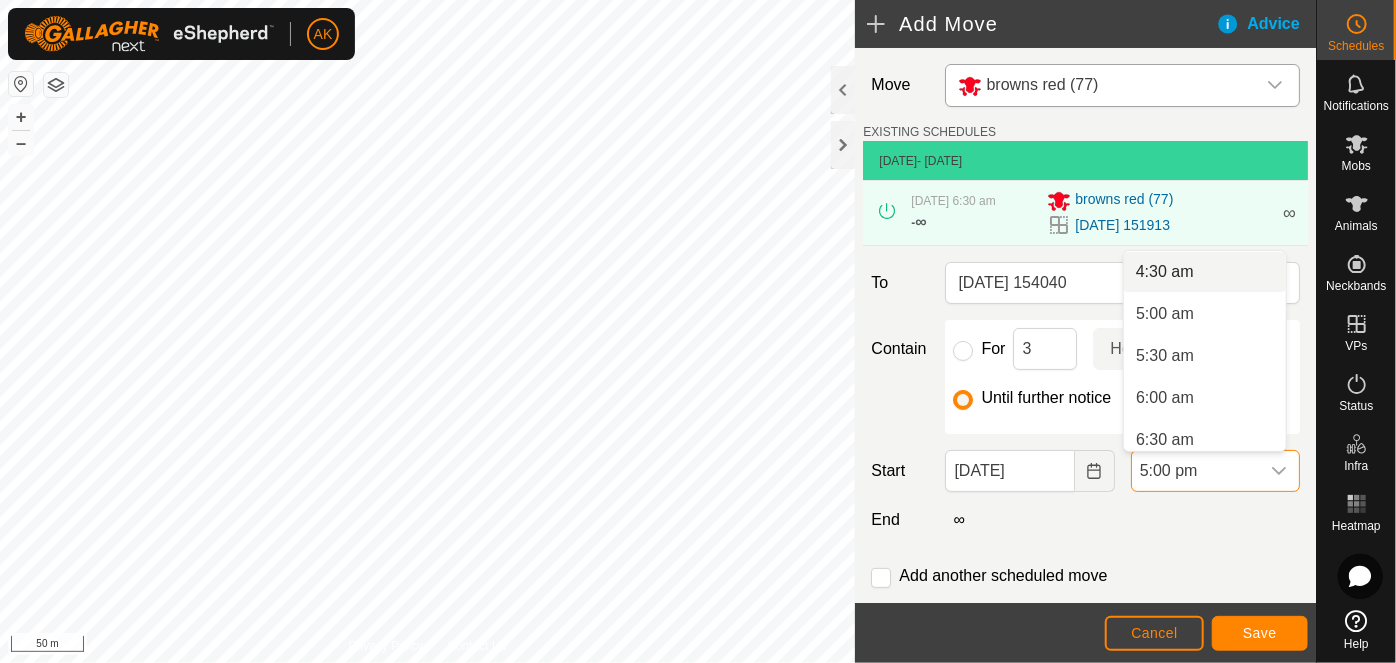 scroll, scrollTop: 450, scrollLeft: 0, axis: vertical 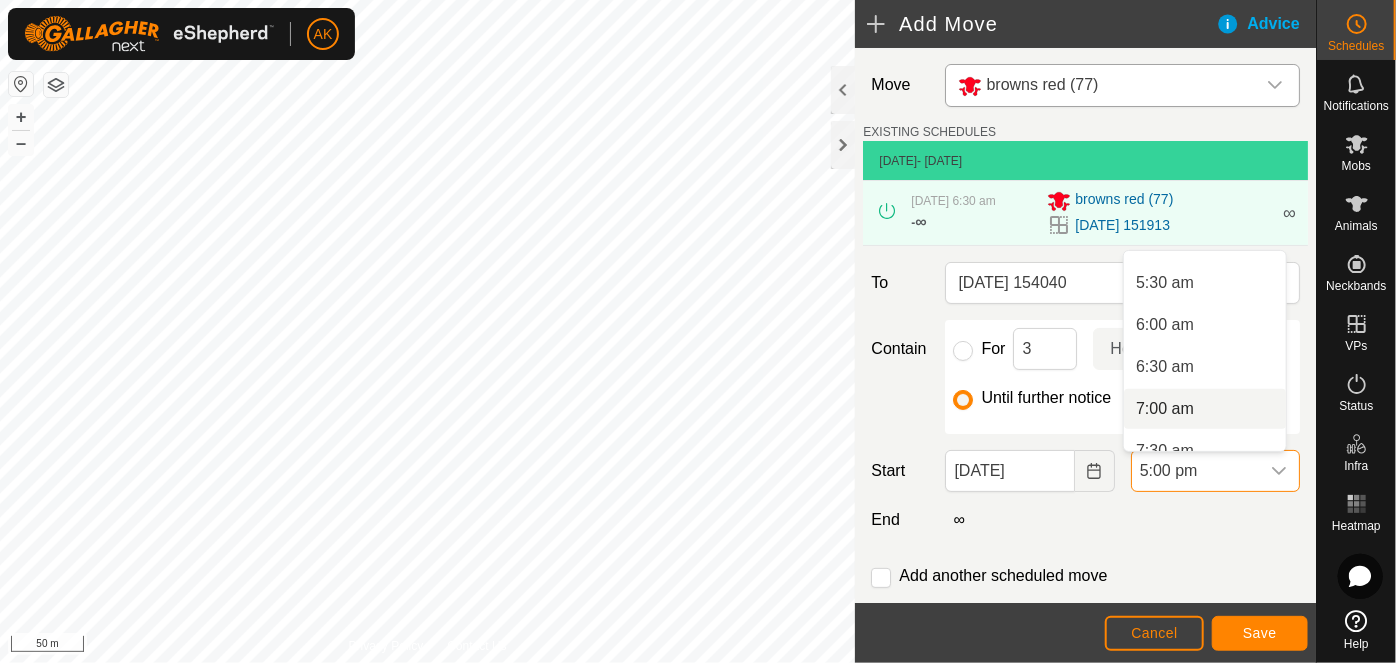 click on "7:00 am" at bounding box center (1205, 409) 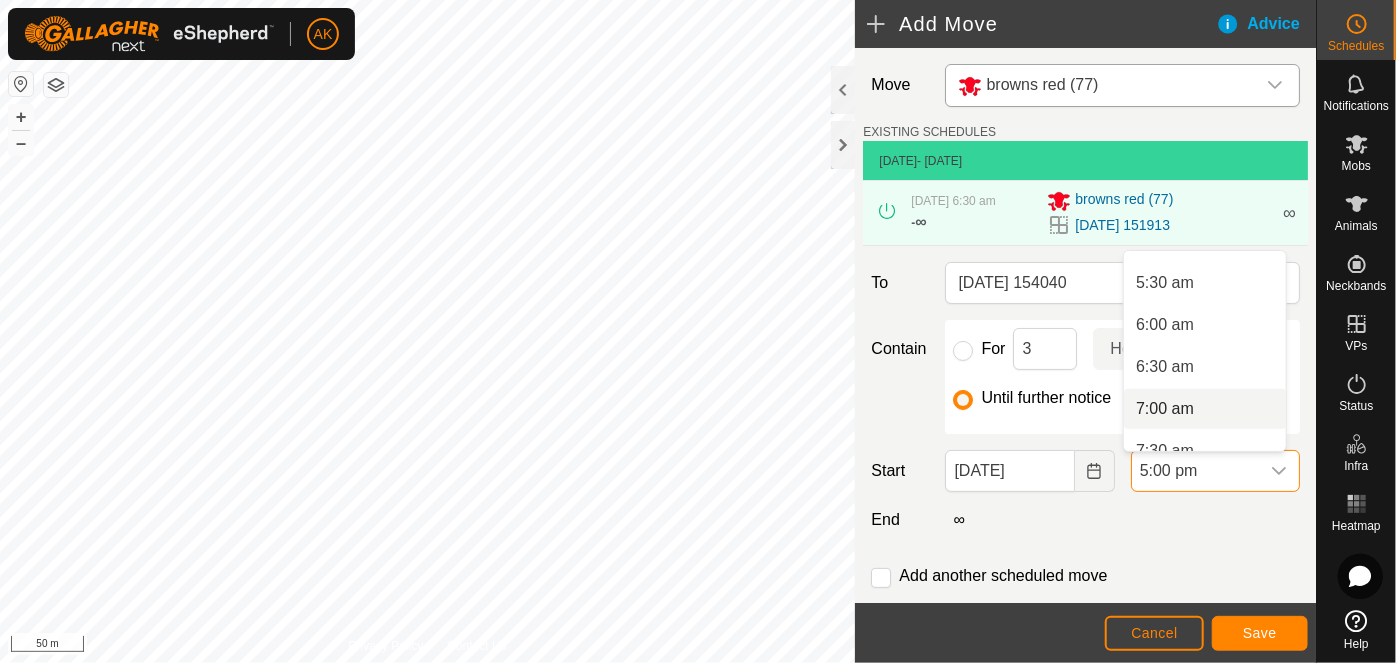 scroll, scrollTop: 0, scrollLeft: 0, axis: both 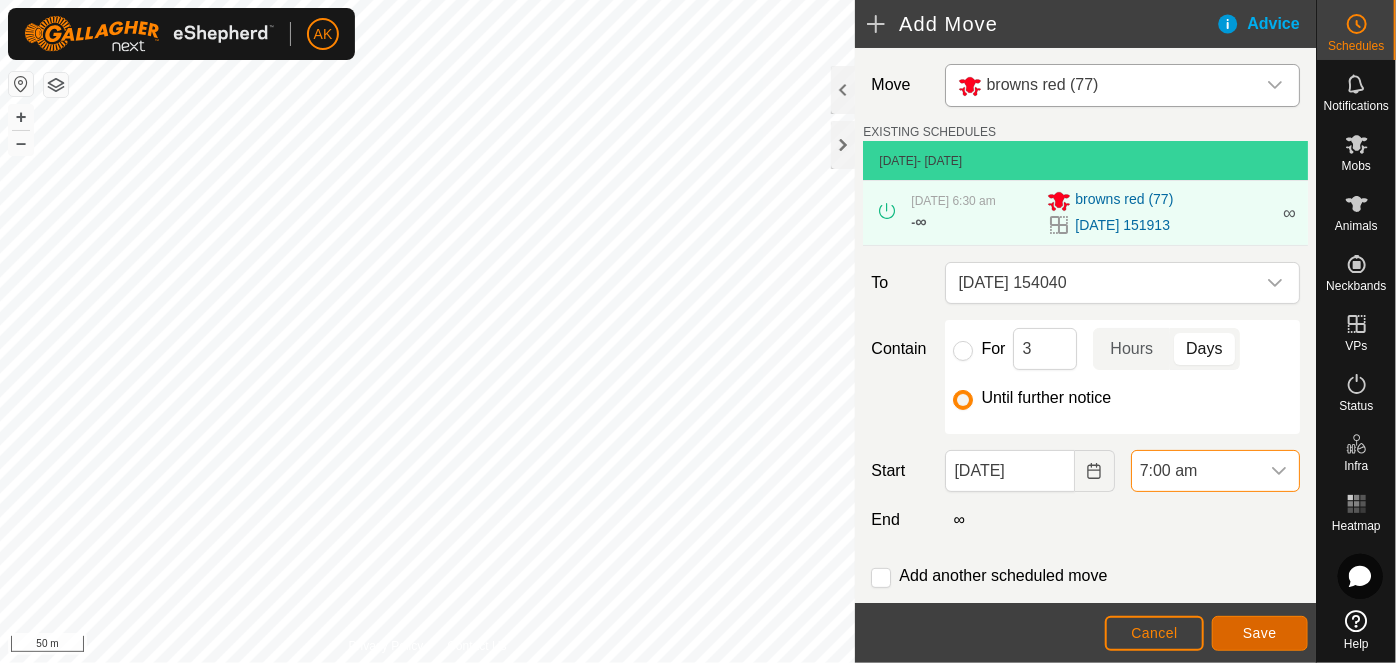 click on "Save" 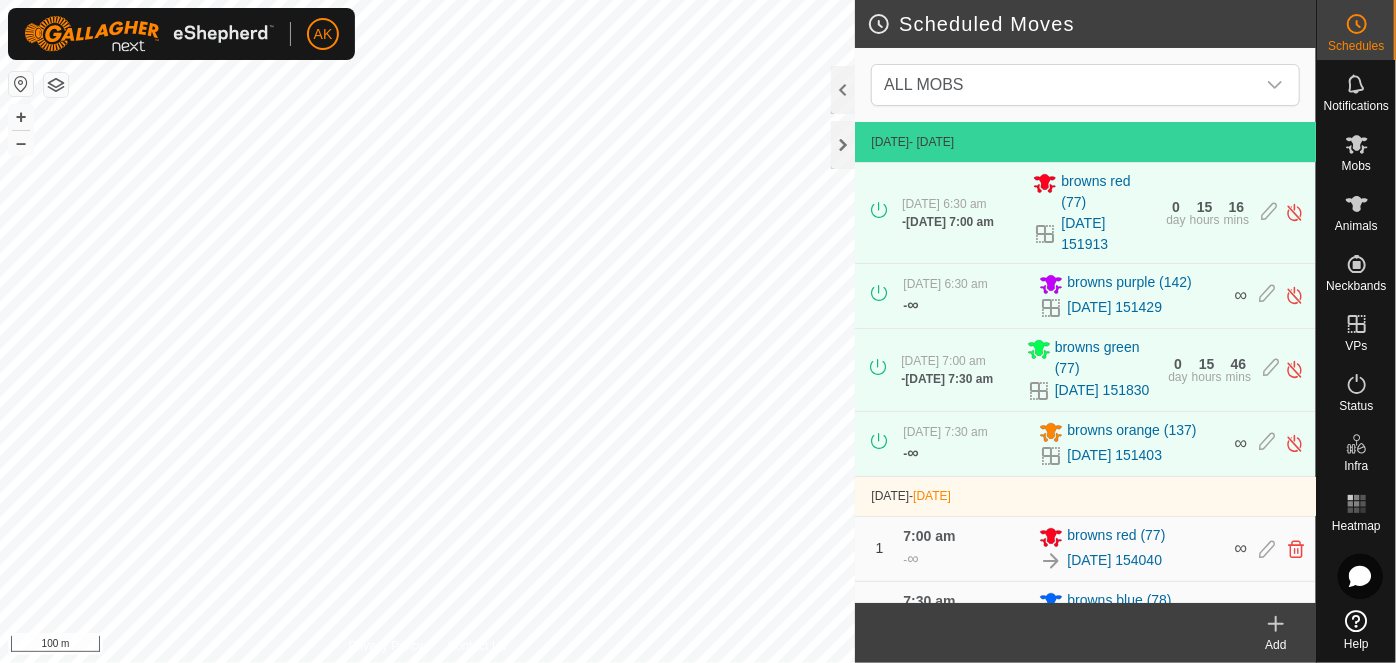 click 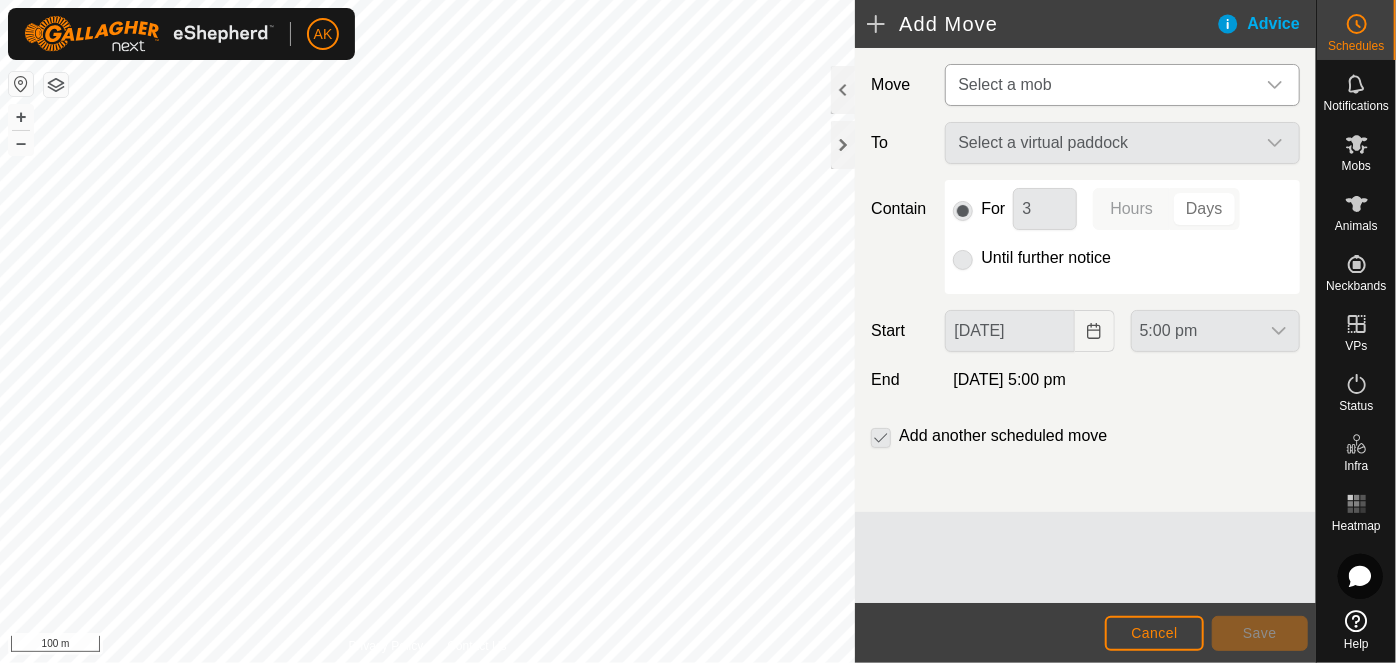 click on "Select a mob" at bounding box center [1102, 85] 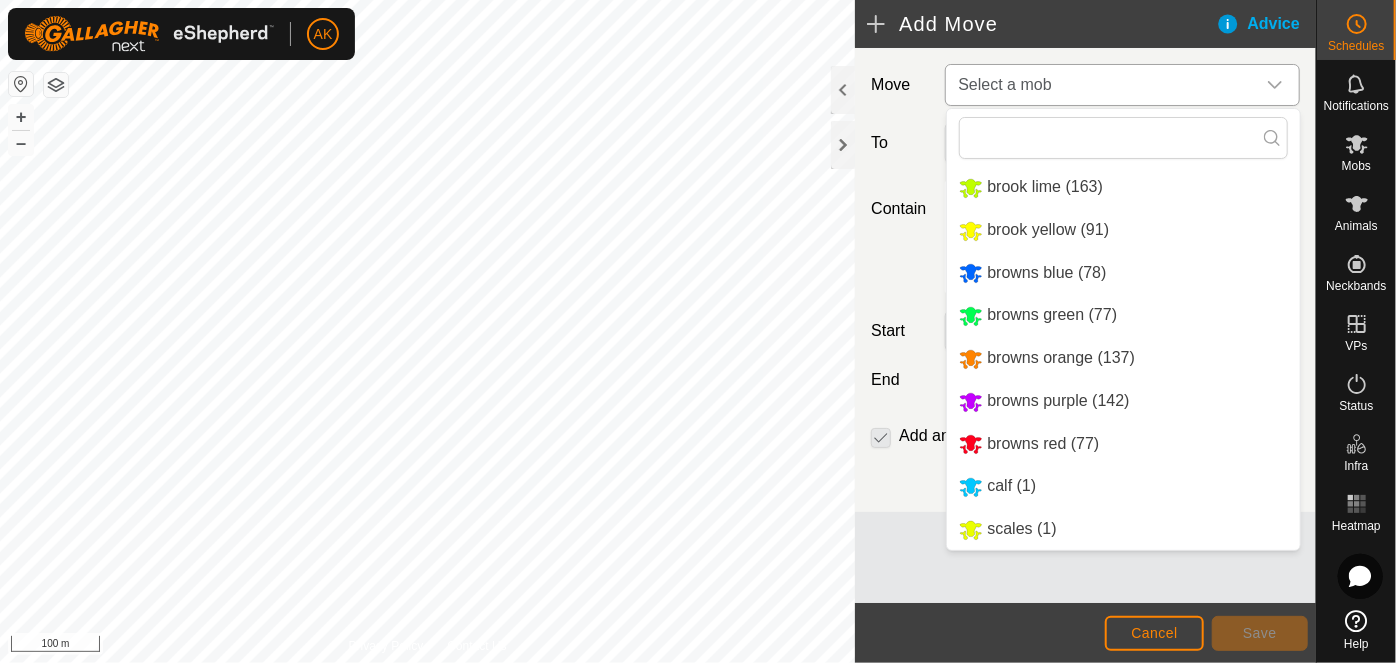 click on "browns purple (142)" at bounding box center (1123, 401) 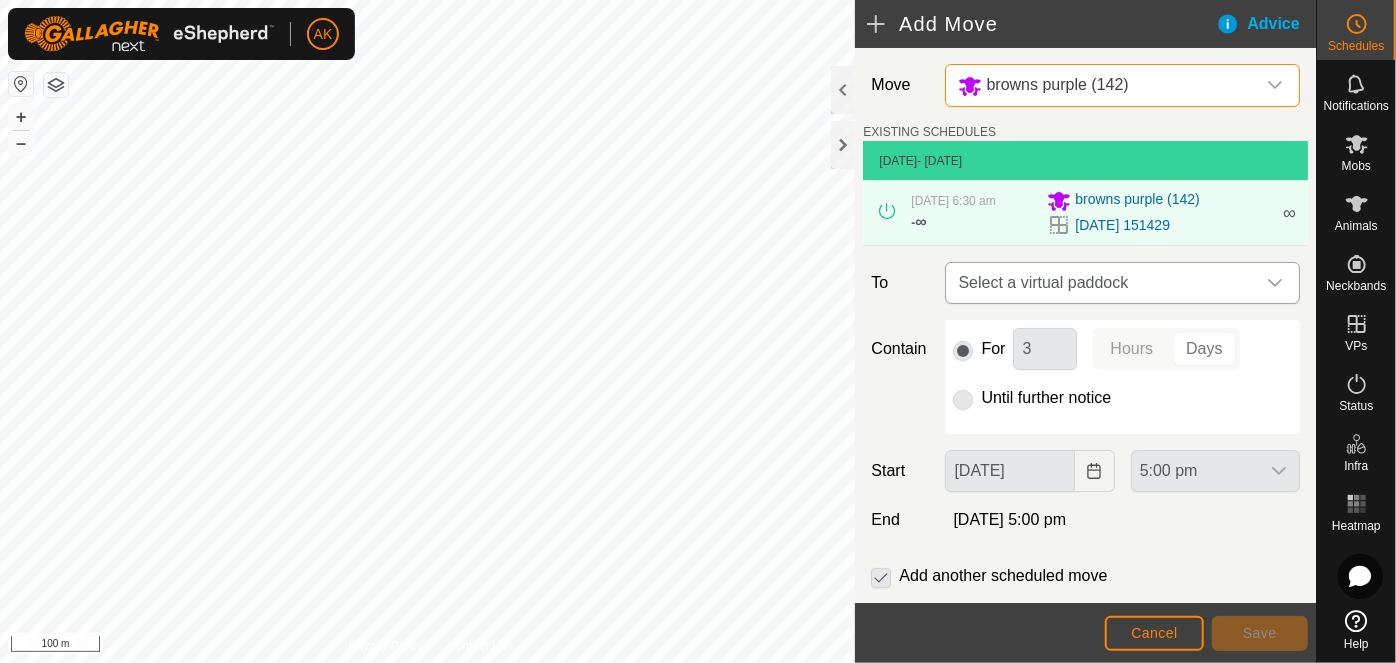 click on "Select a virtual paddock" at bounding box center (1102, 283) 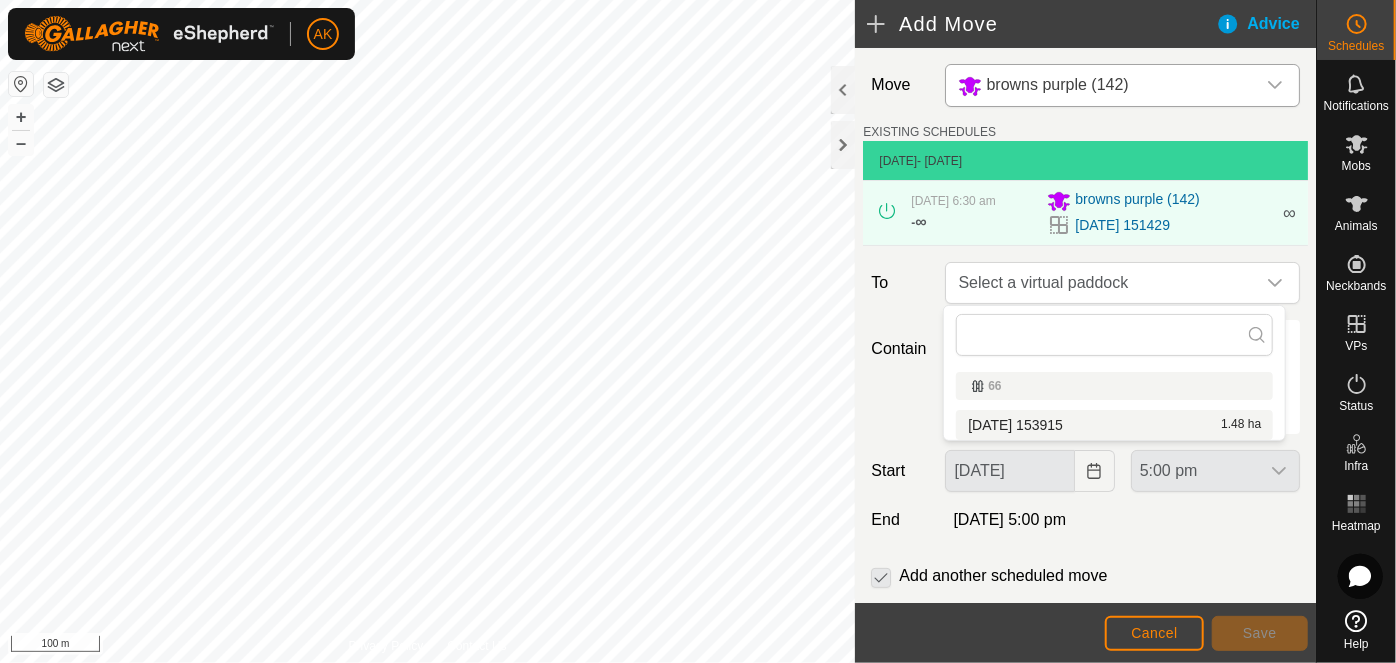 click on "[DATE] 153915  1.48 ha" at bounding box center (1114, 425) 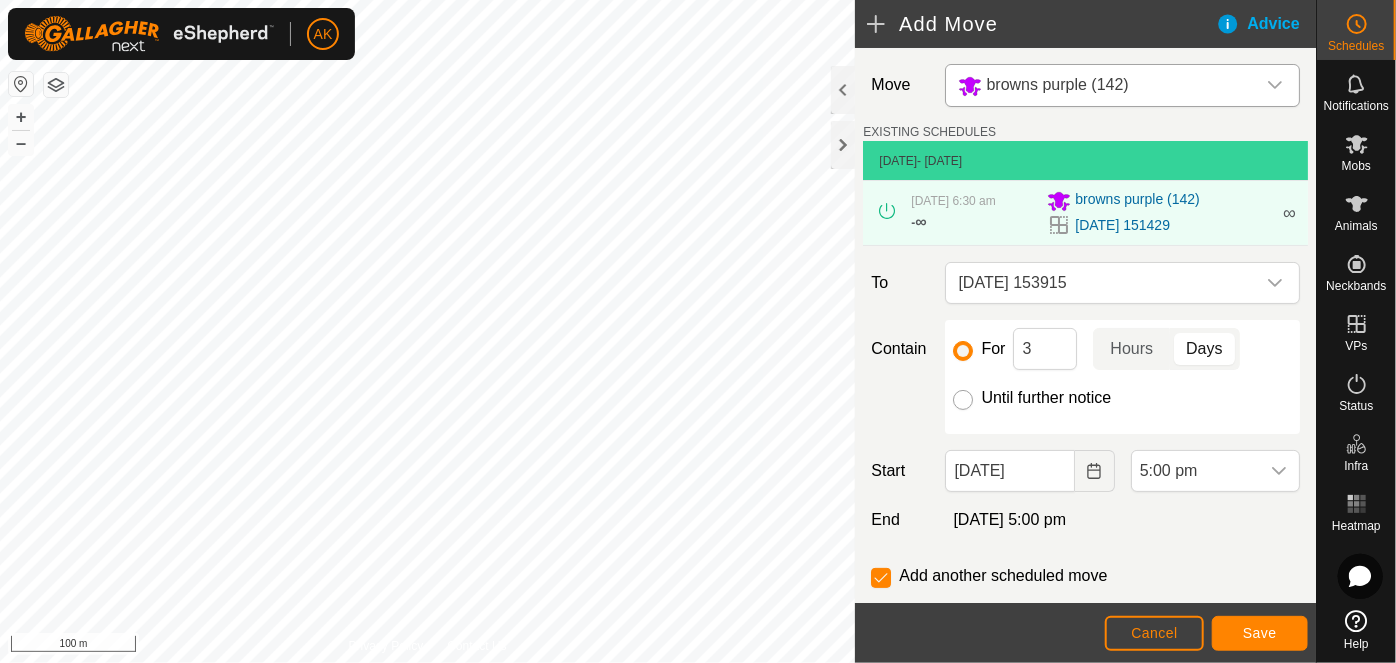 click on "Until further notice" at bounding box center [963, 400] 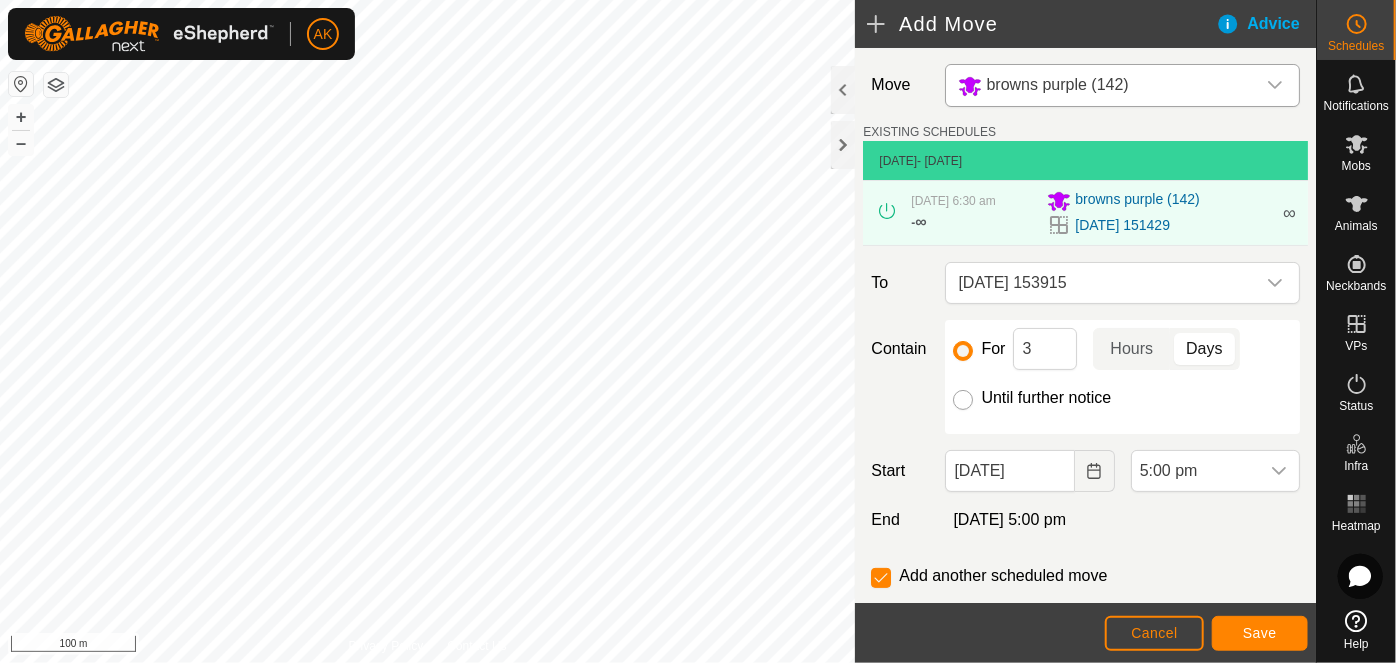 radio on "true" 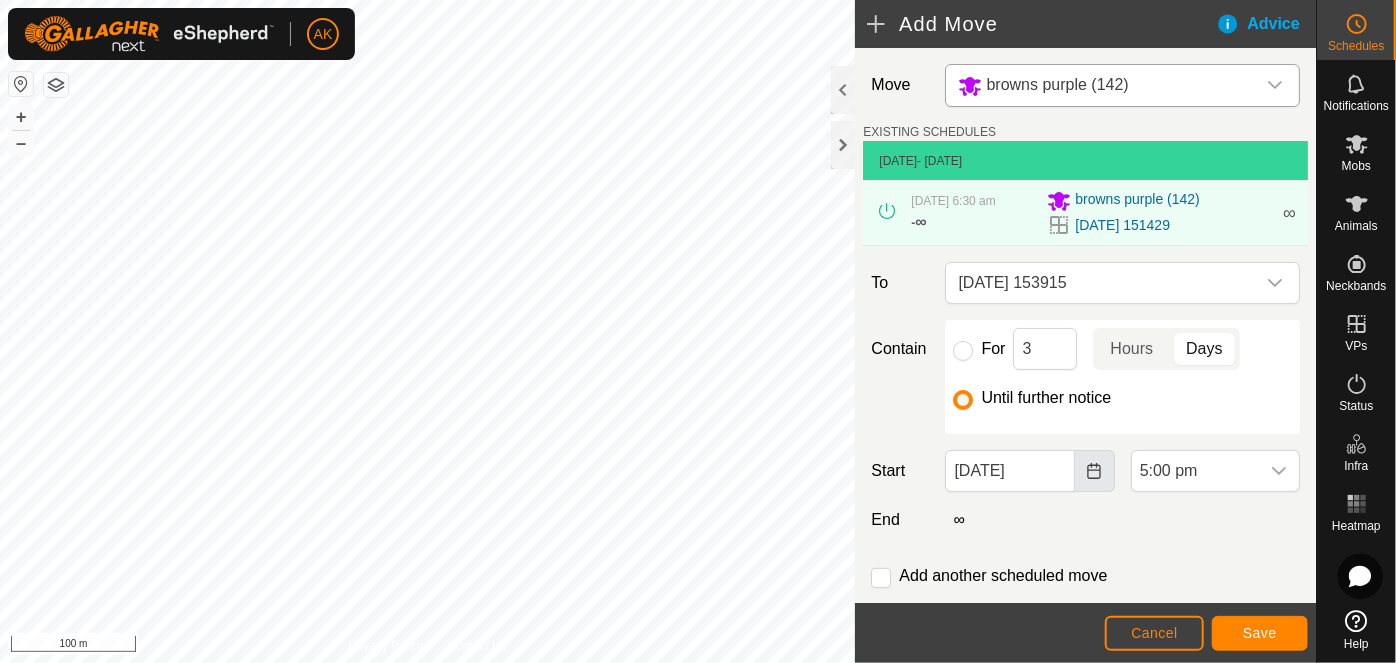 click 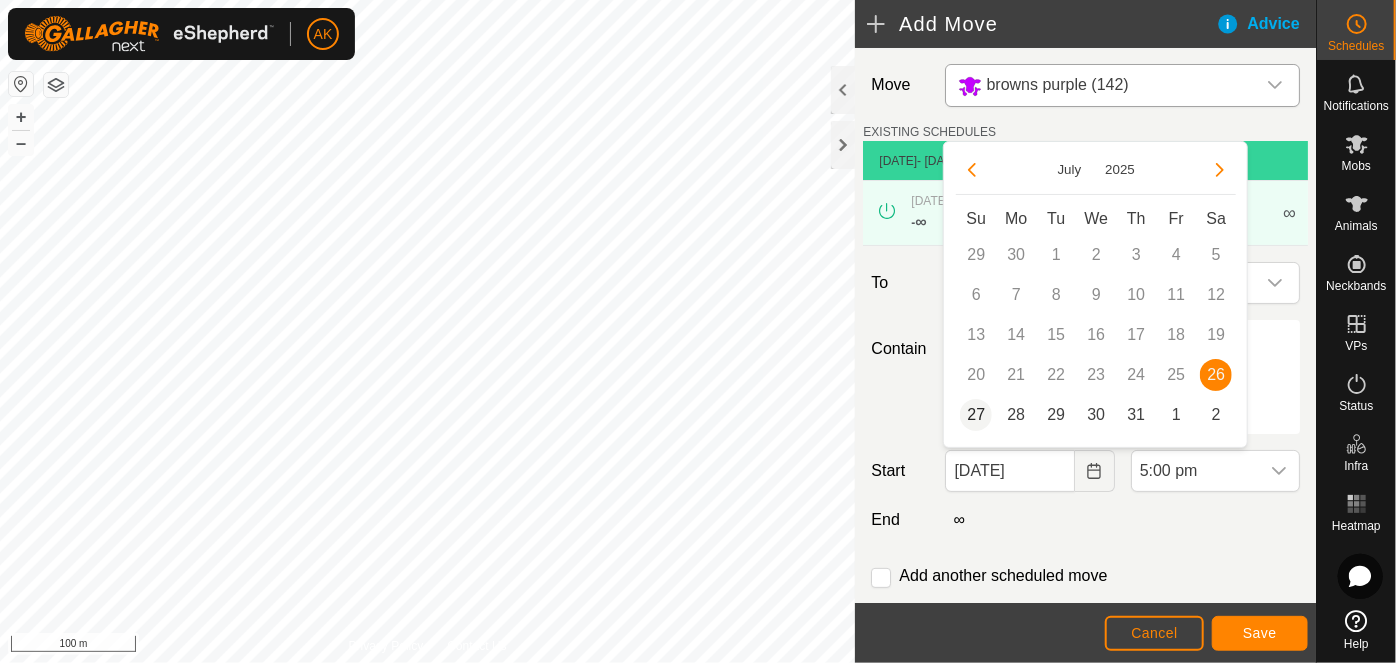 click on "27" at bounding box center [976, 415] 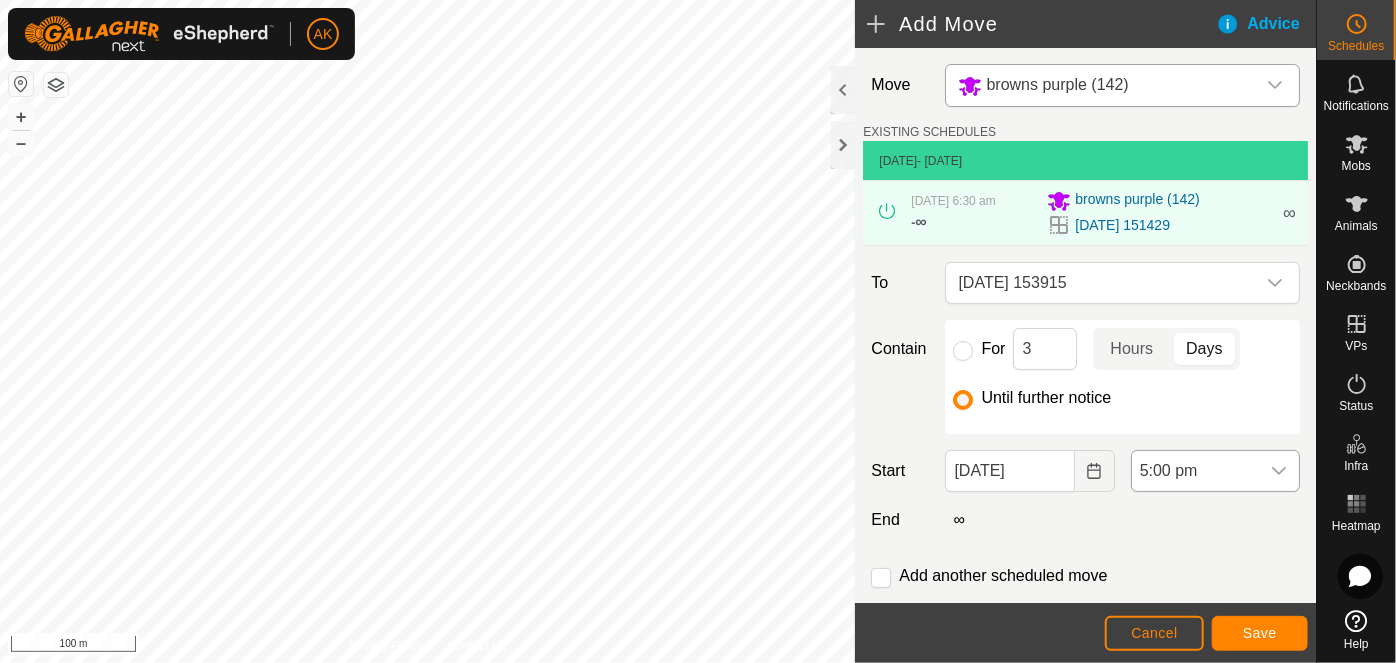 click at bounding box center [1279, 471] 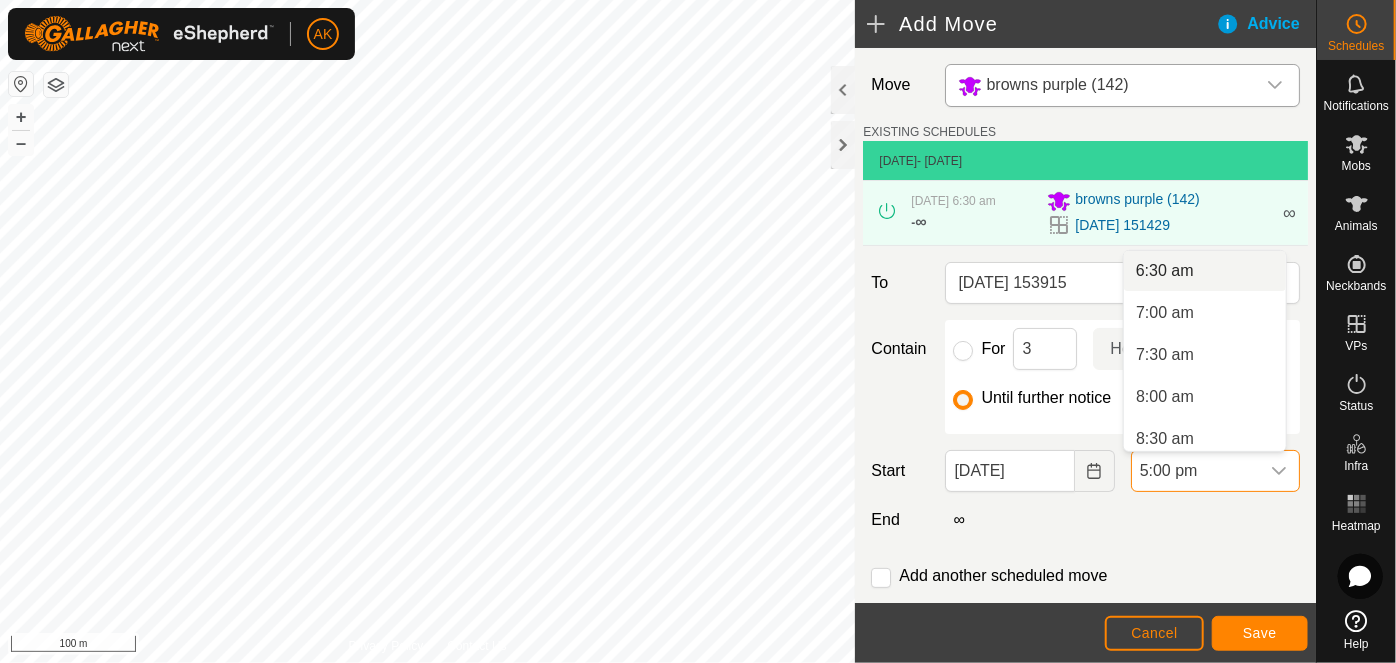 click on "6:30 am" at bounding box center [1165, 271] 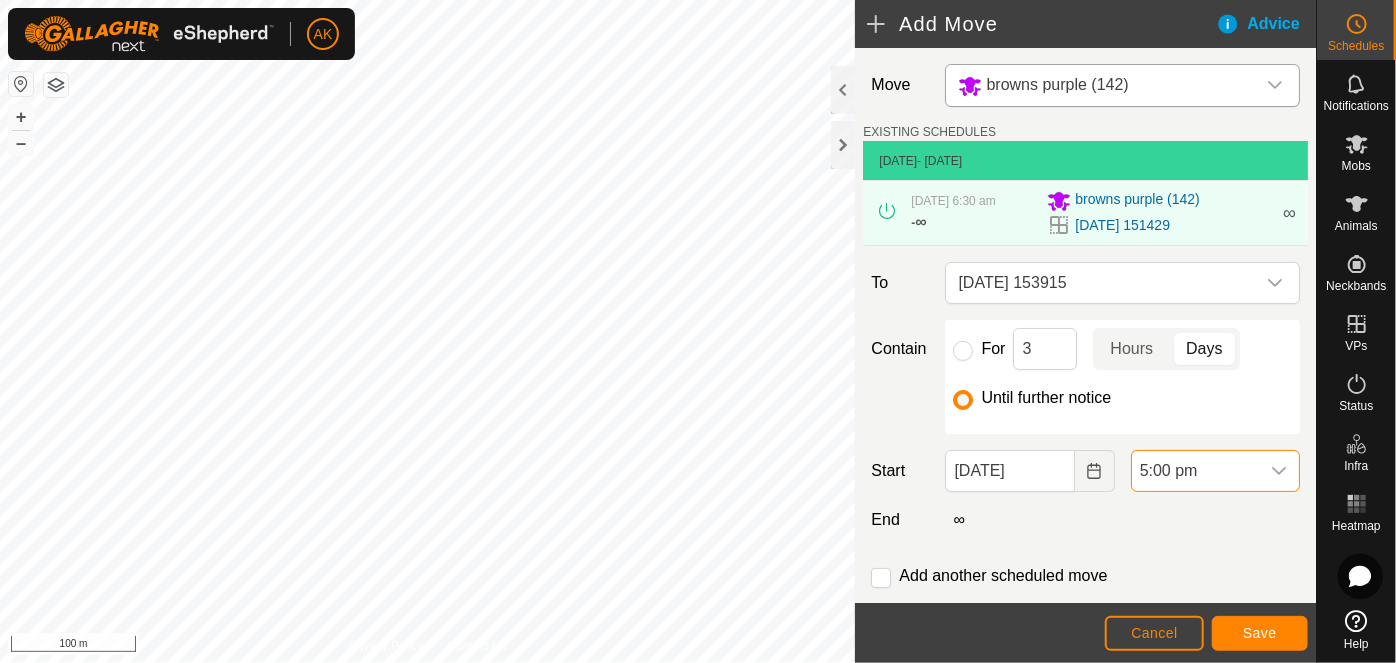 scroll, scrollTop: 1268, scrollLeft: 0, axis: vertical 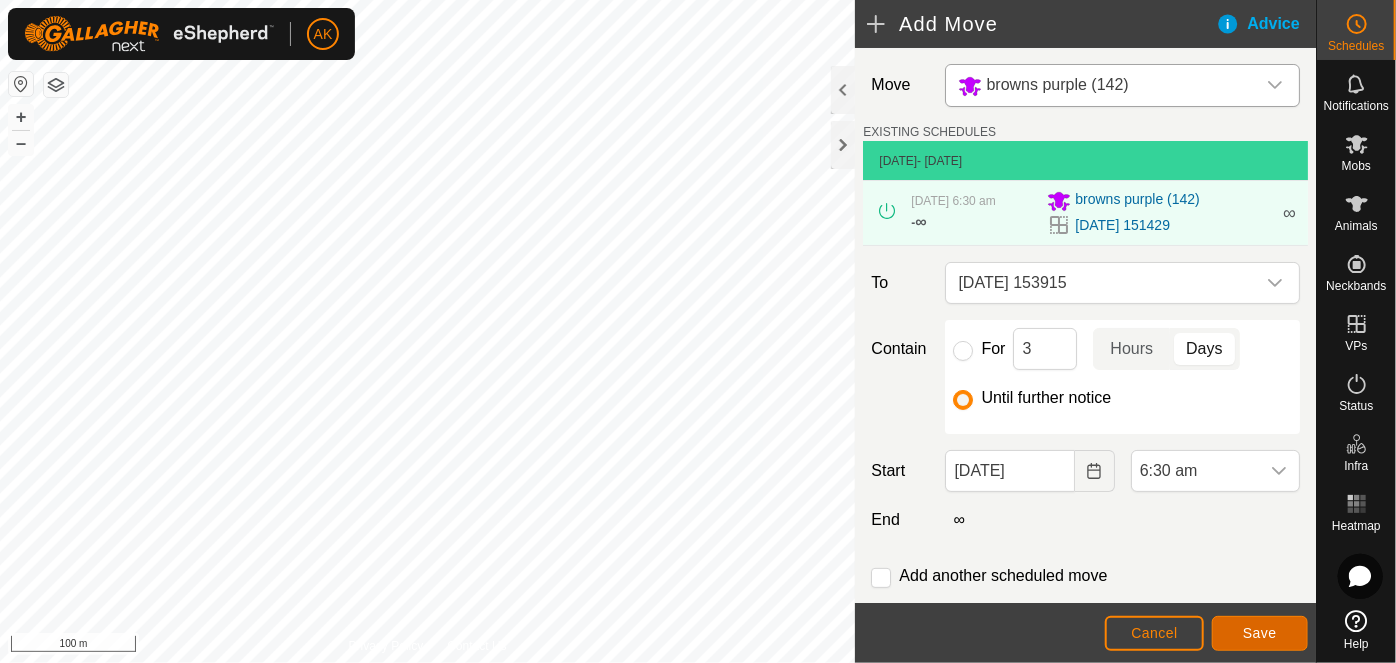 click on "Save" 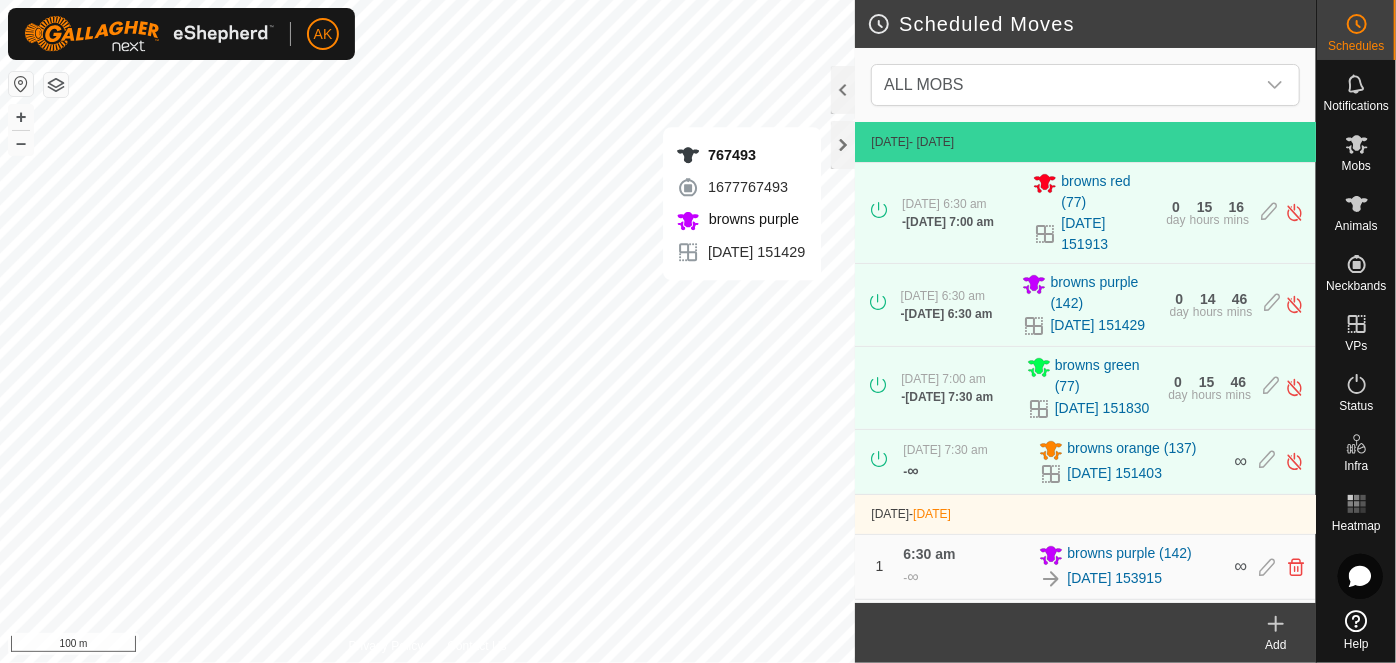 click 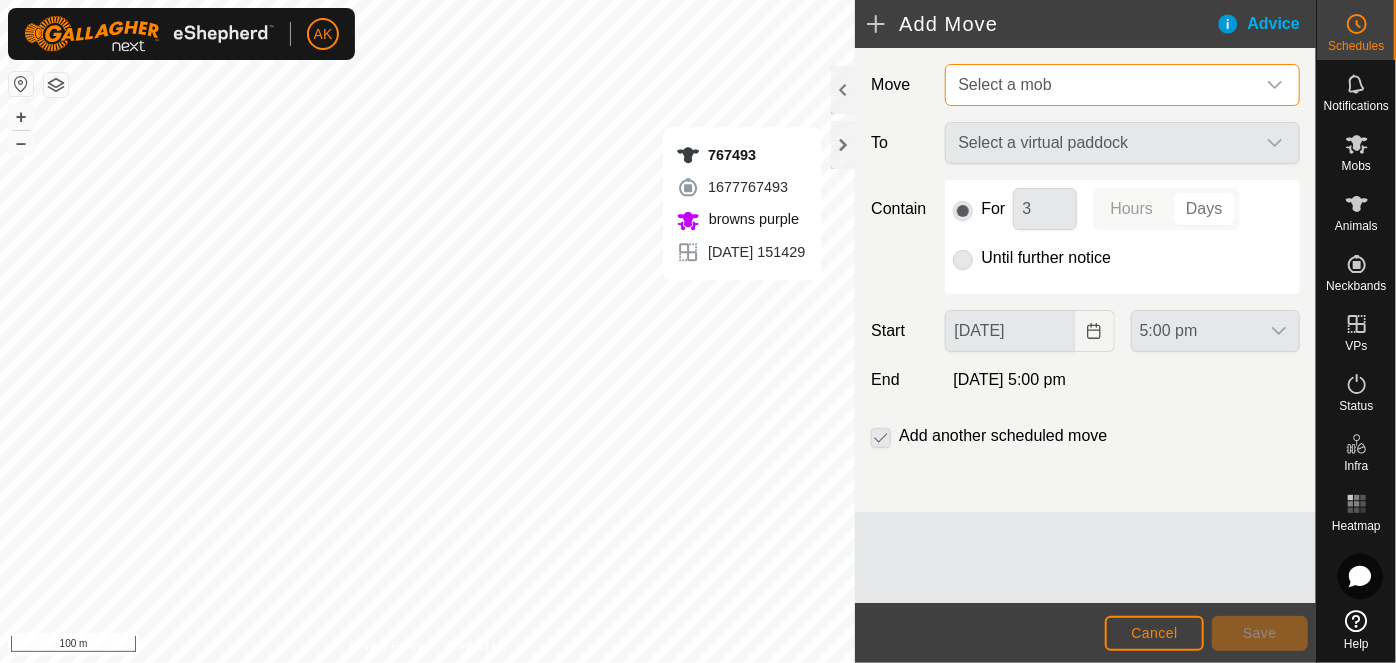 click on "Select a mob" at bounding box center [1102, 85] 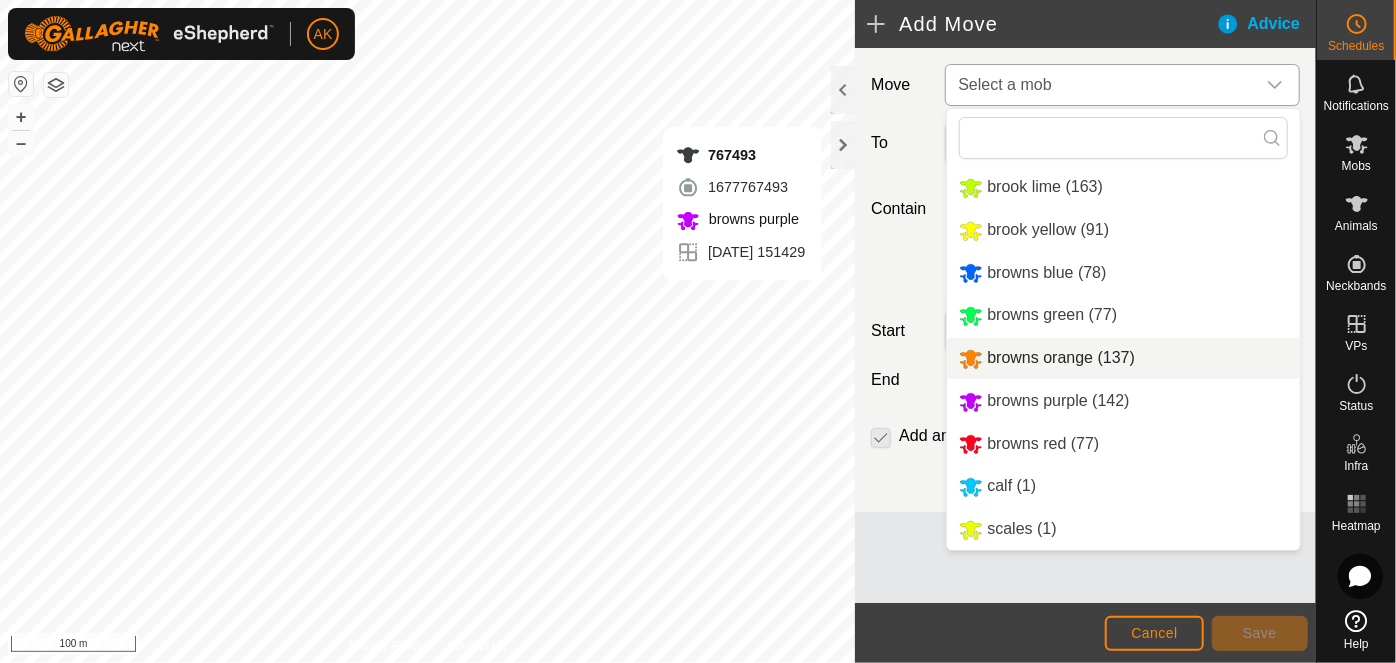 click on "browns orange (137)" at bounding box center [1123, 358] 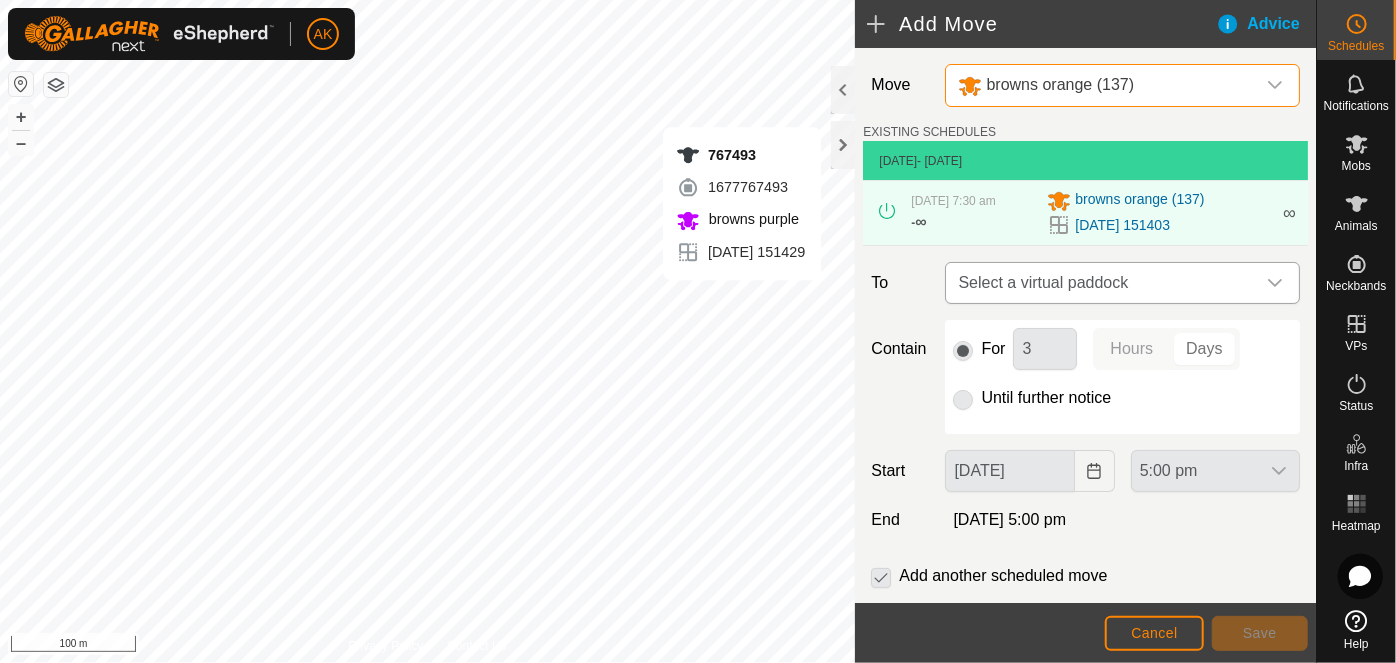 click on "Select a virtual paddock" at bounding box center [1102, 283] 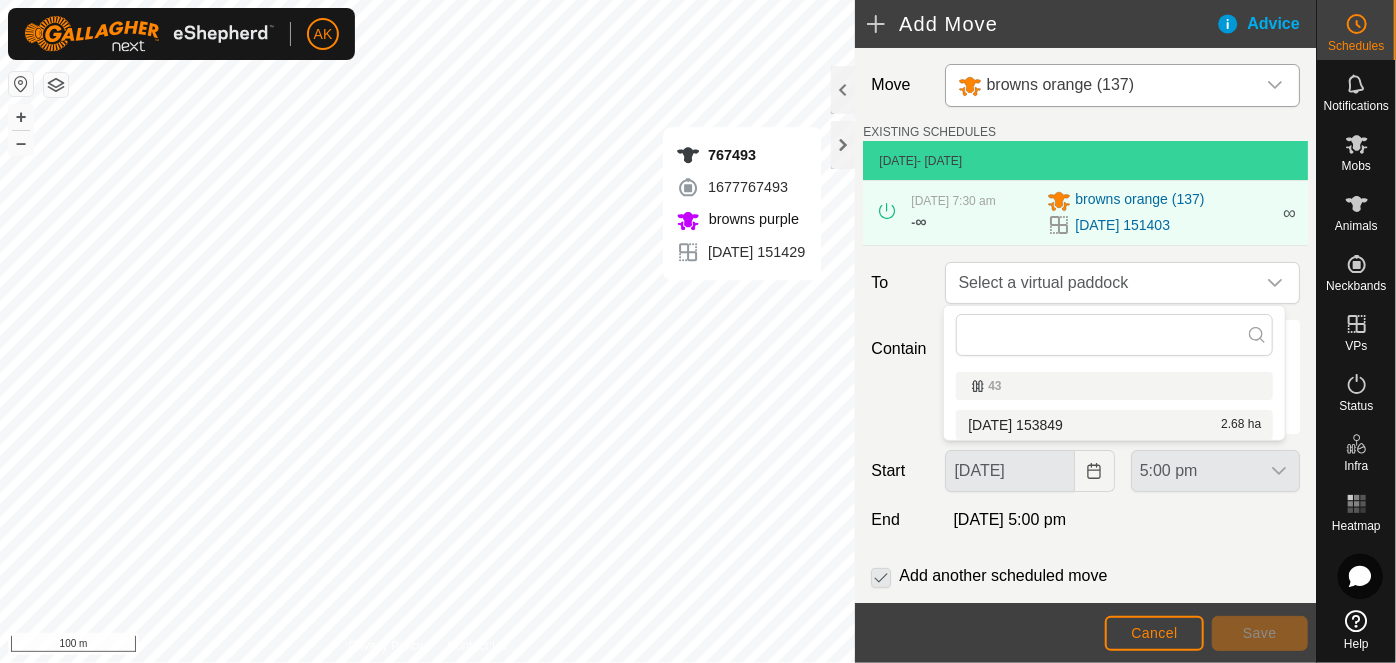 click on "[DATE] 153849  2.68 ha" at bounding box center (1114, 425) 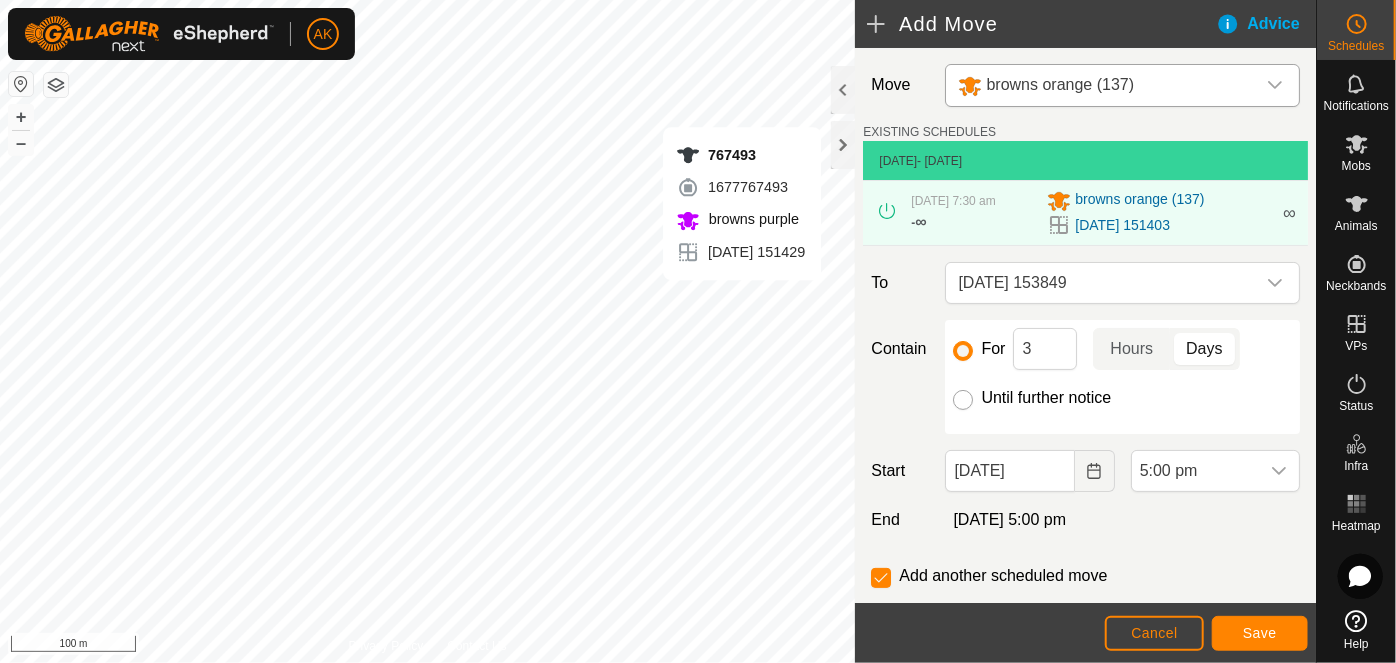 click on "Until further notice" at bounding box center [963, 400] 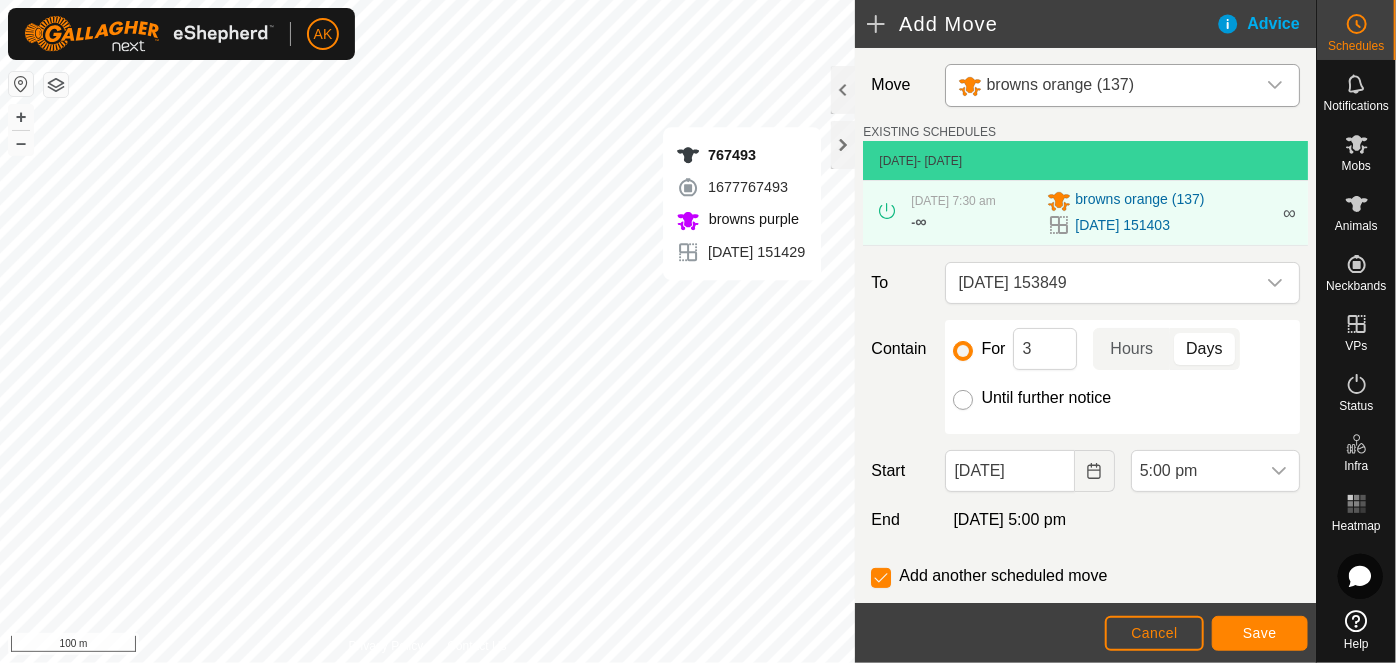 radio on "true" 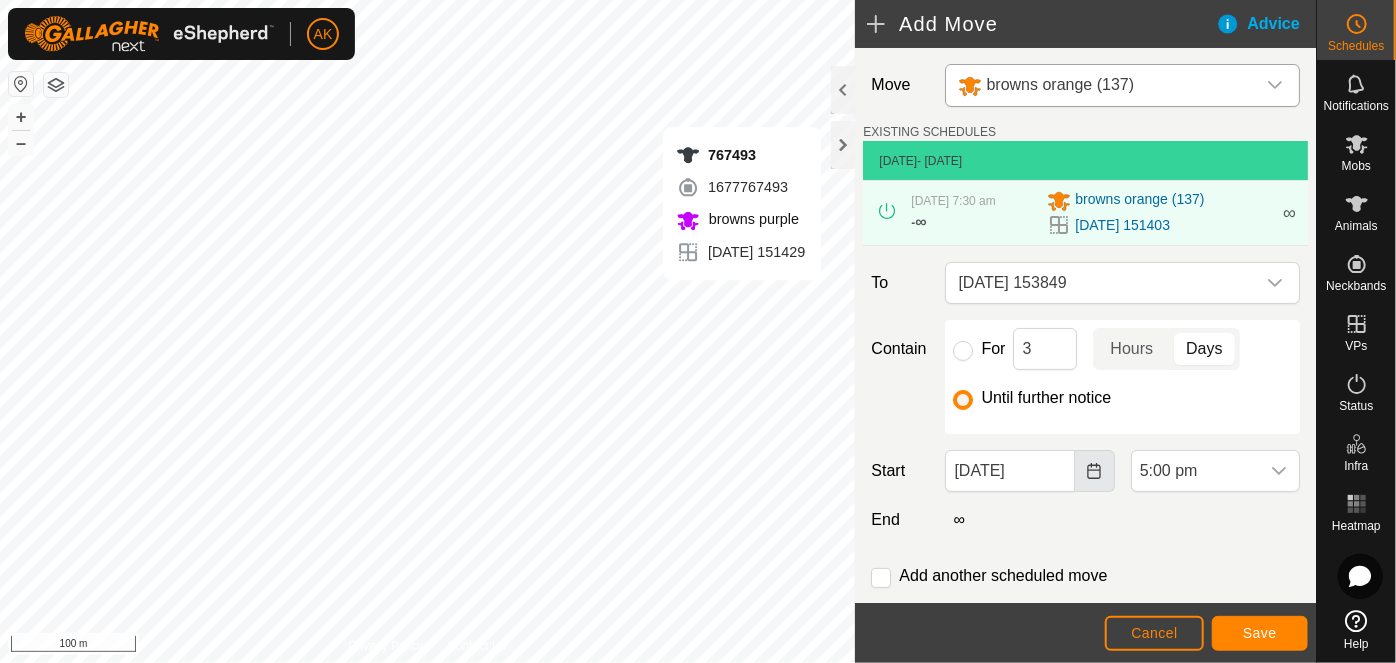 click 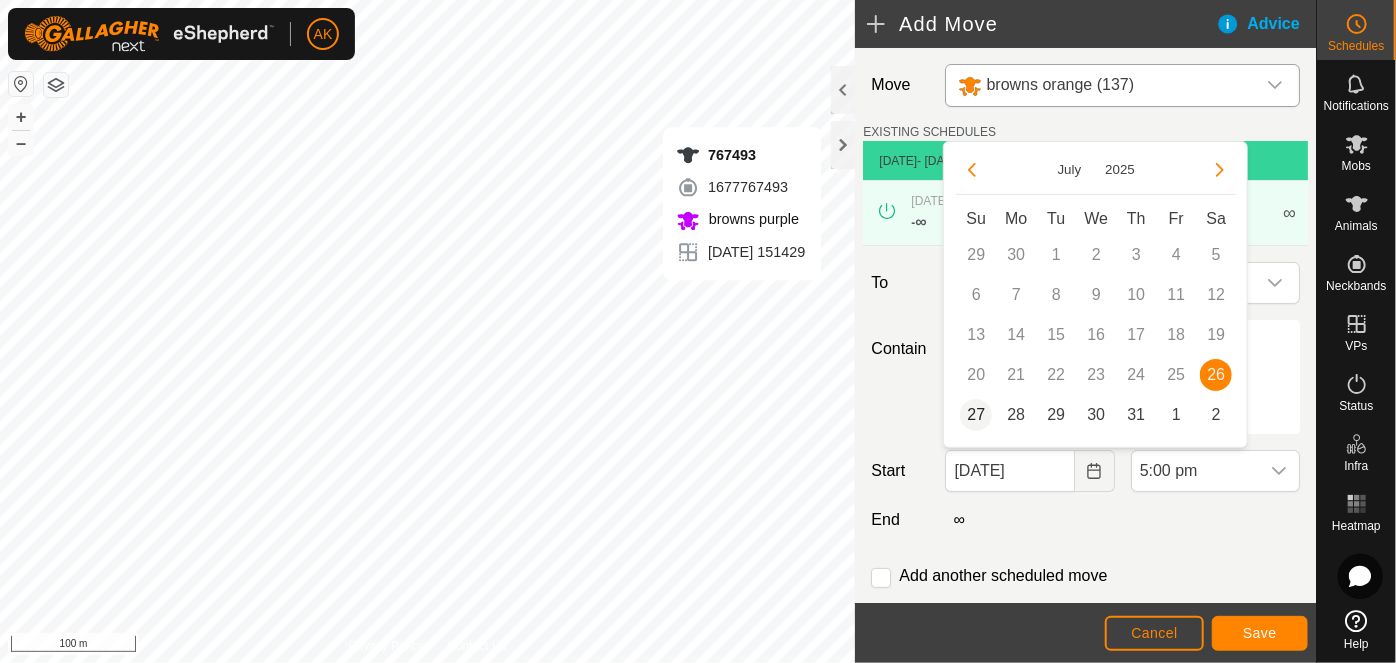 click on "27" at bounding box center (976, 415) 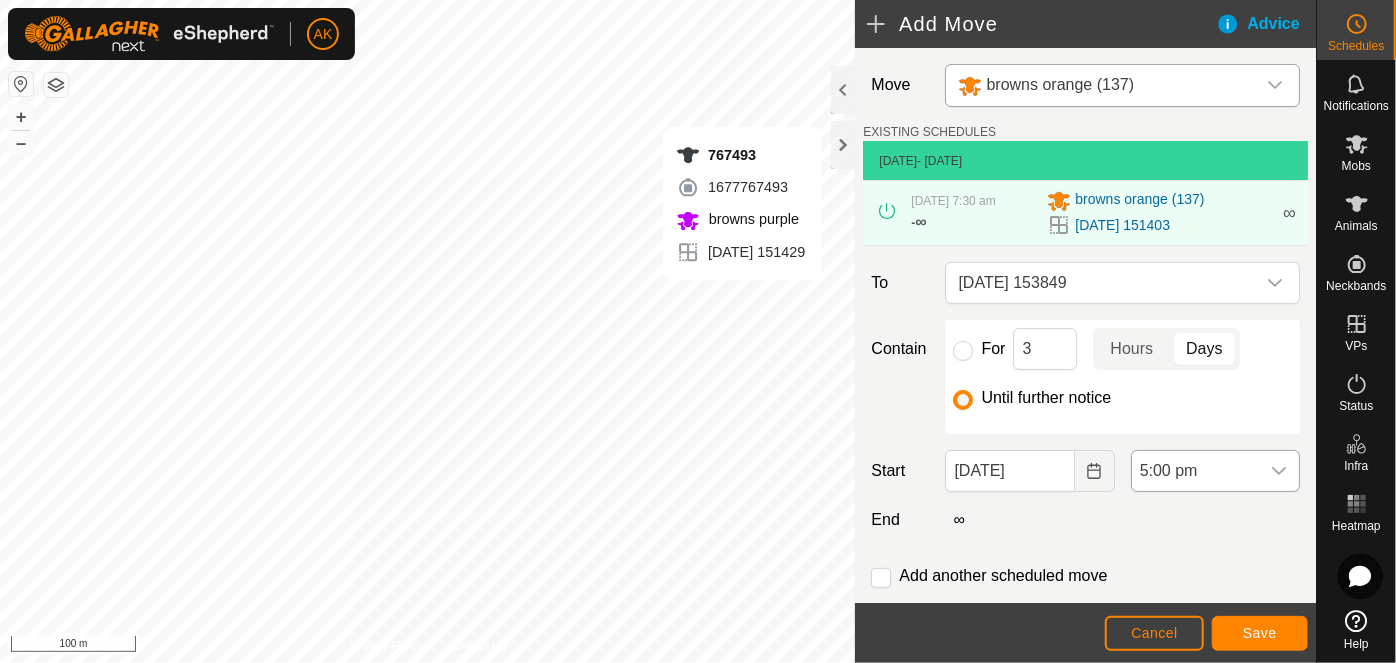 click on "5:00 pm" at bounding box center [1195, 471] 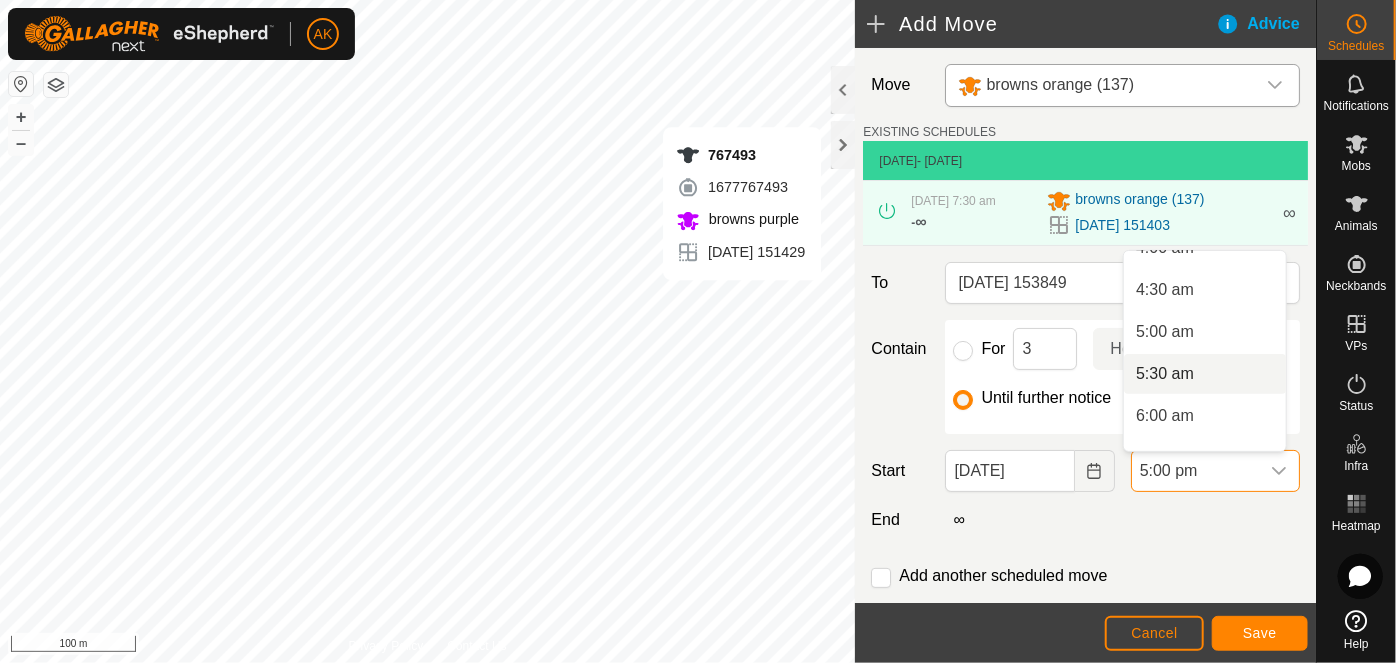 click on "5:30 am" at bounding box center [1205, 374] 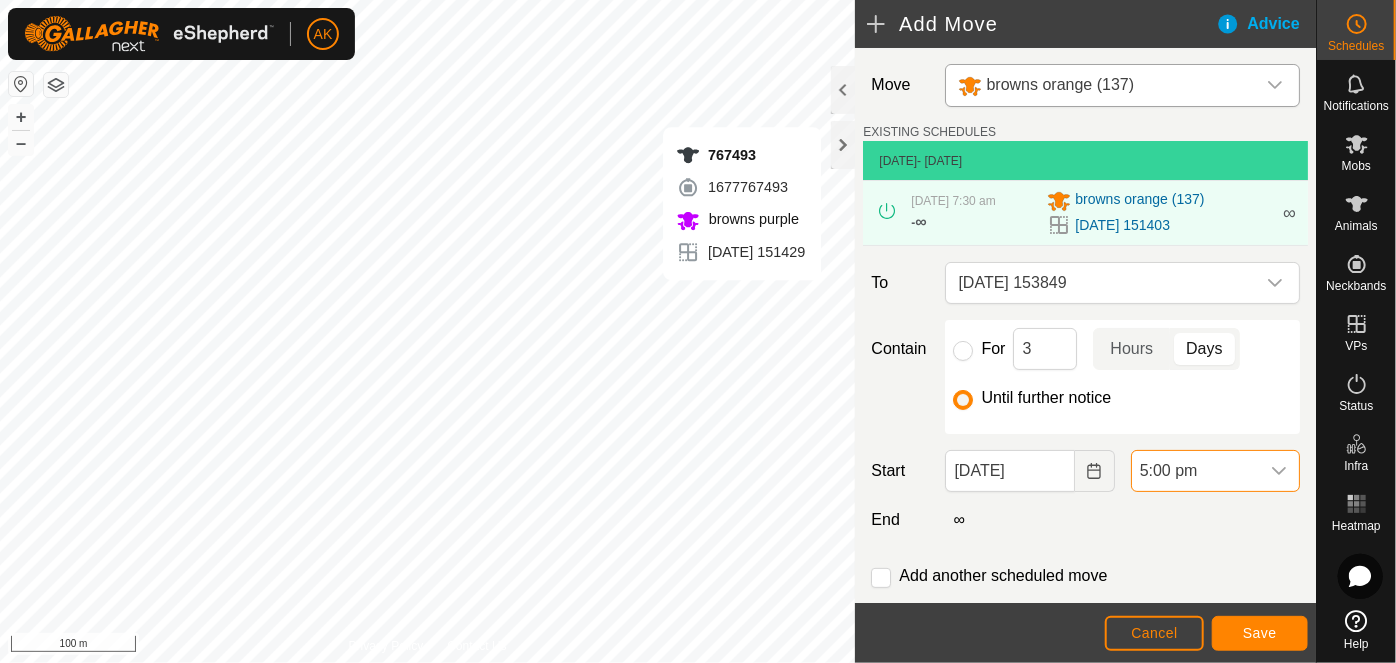 scroll, scrollTop: 1268, scrollLeft: 0, axis: vertical 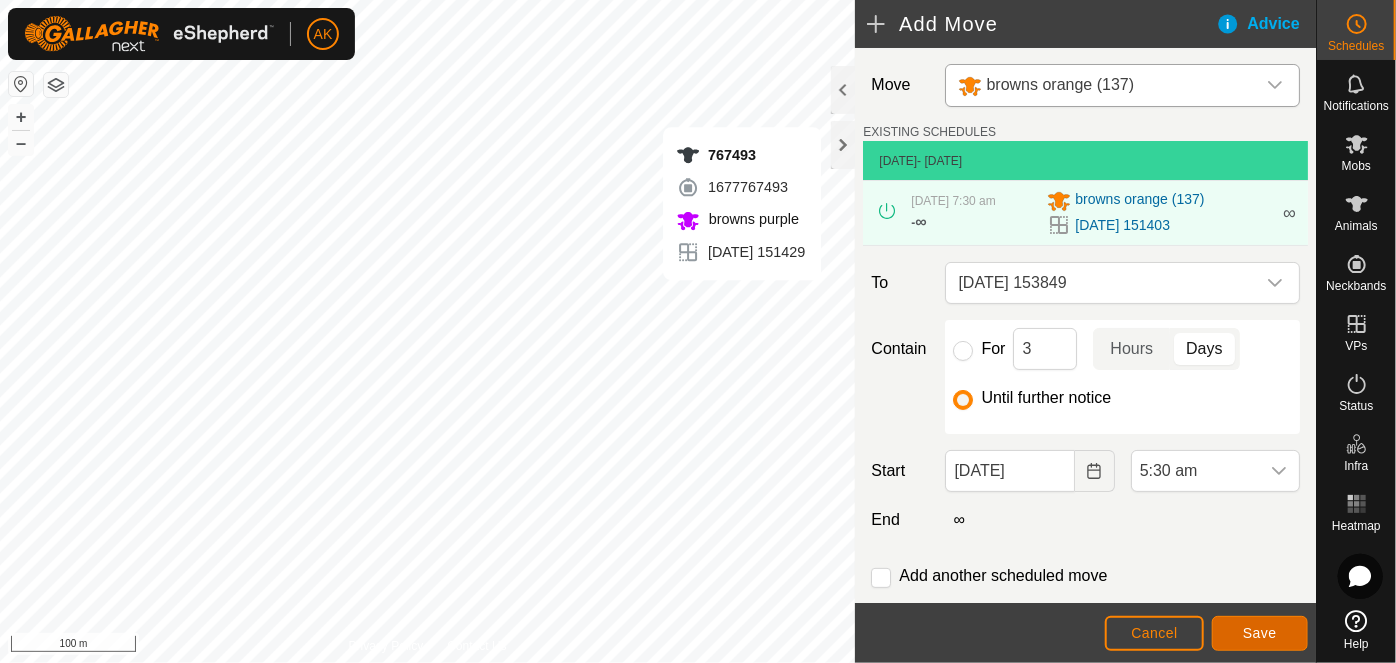 click on "Save" 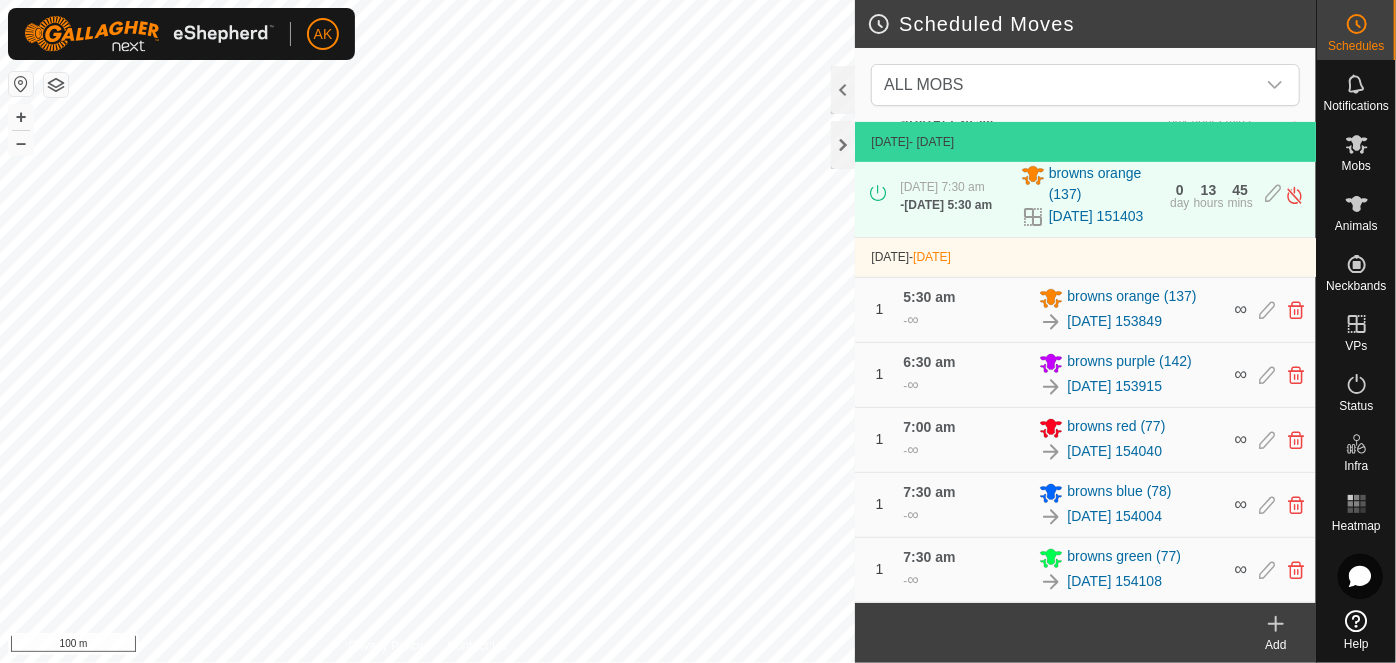 scroll, scrollTop: 312, scrollLeft: 0, axis: vertical 